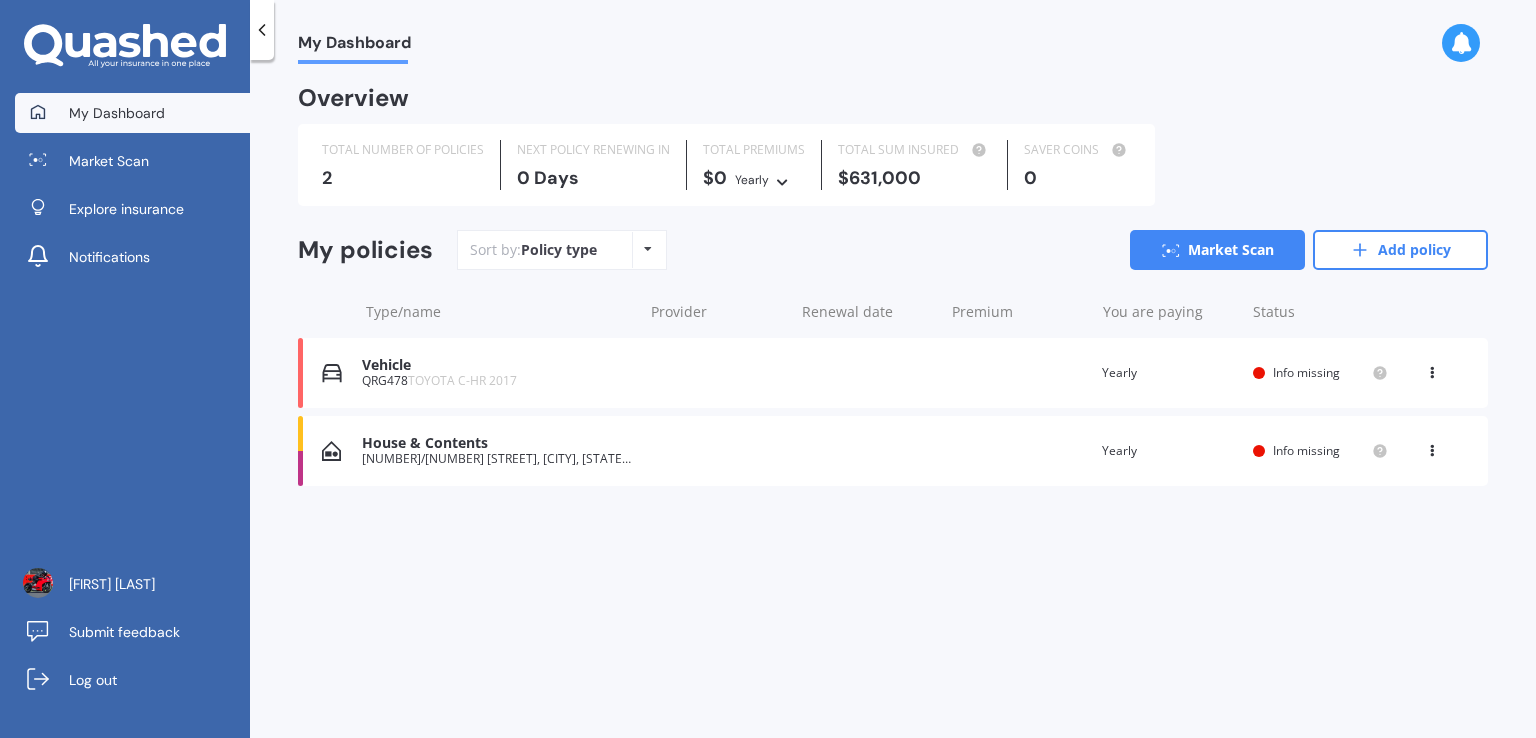 scroll, scrollTop: 0, scrollLeft: 0, axis: both 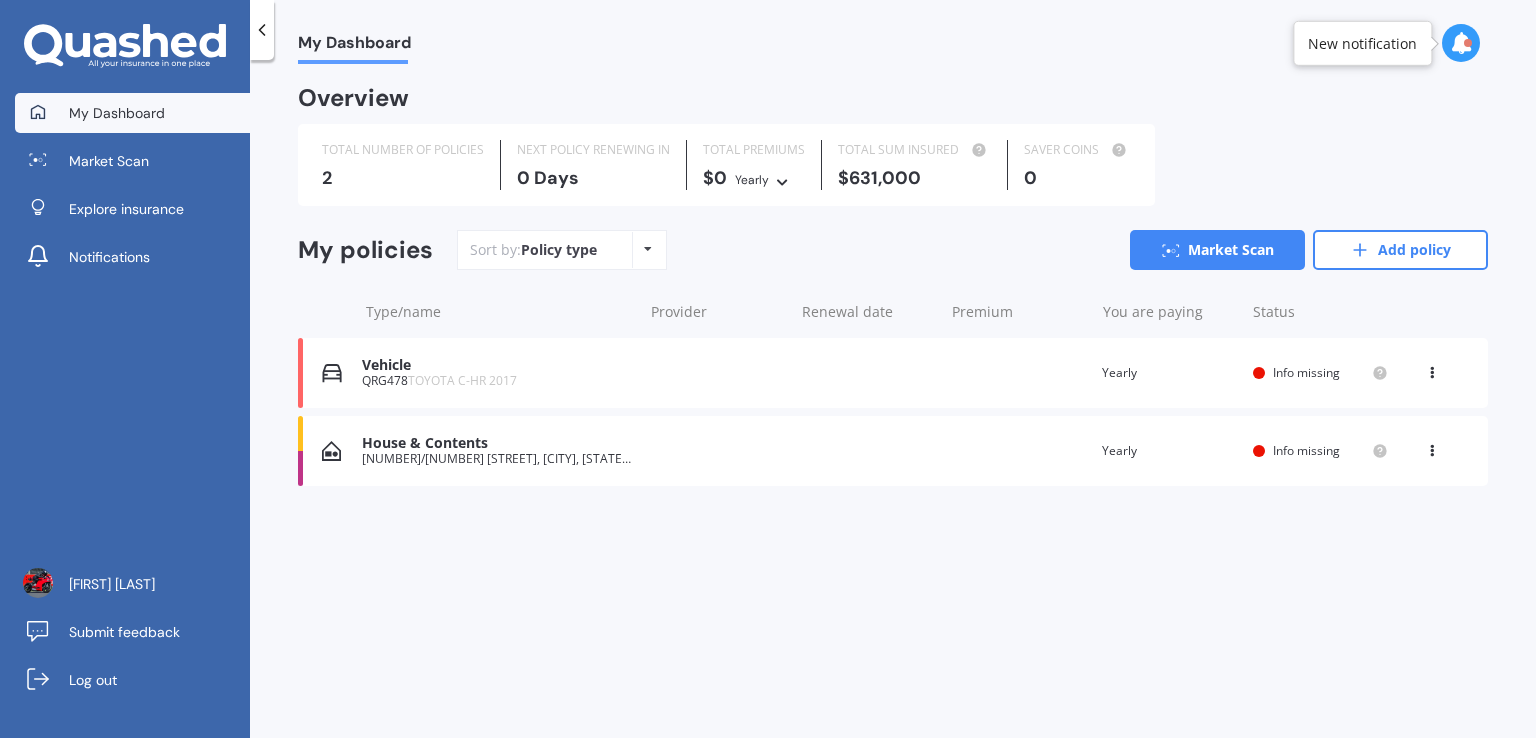 click on "Vehicle" at bounding box center (497, 365) 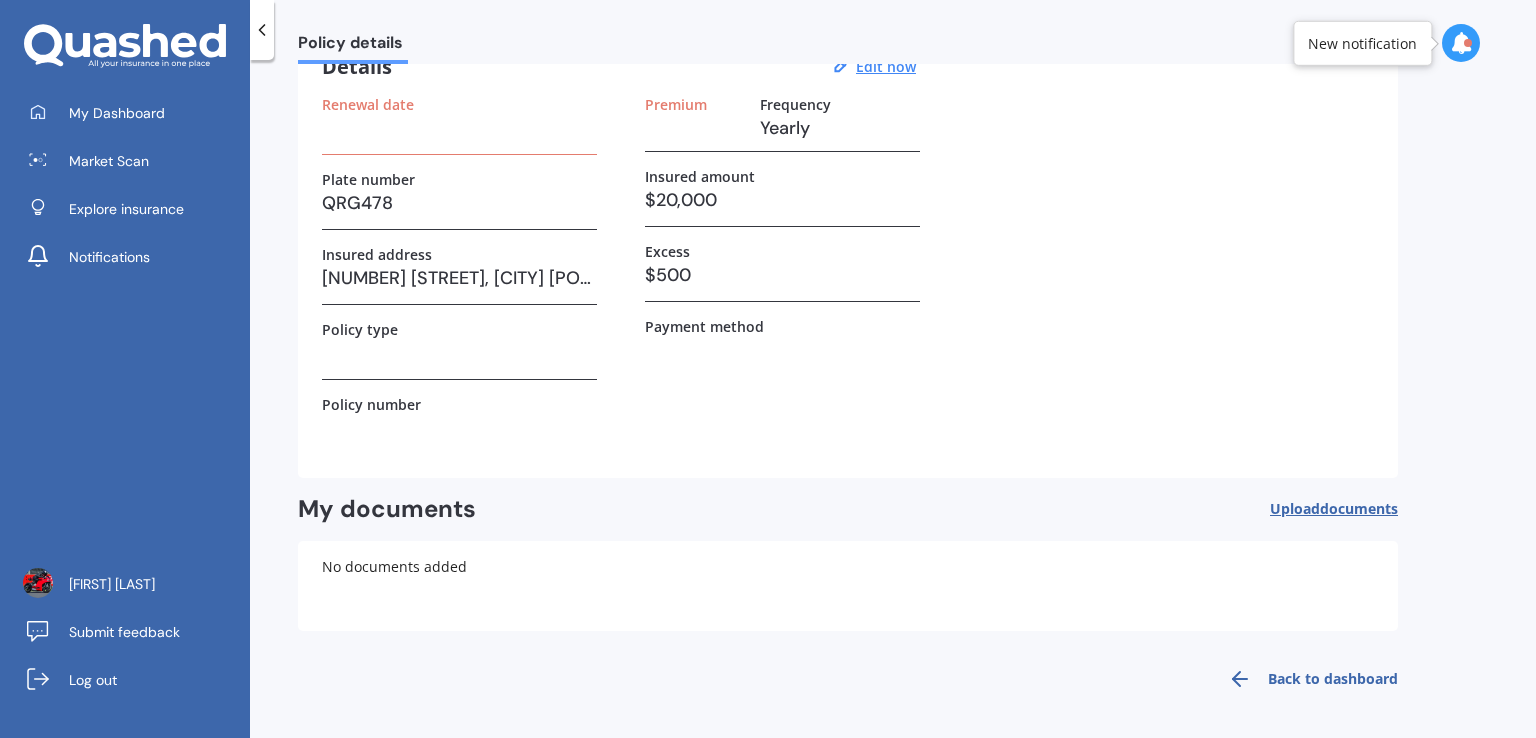 scroll, scrollTop: 0, scrollLeft: 0, axis: both 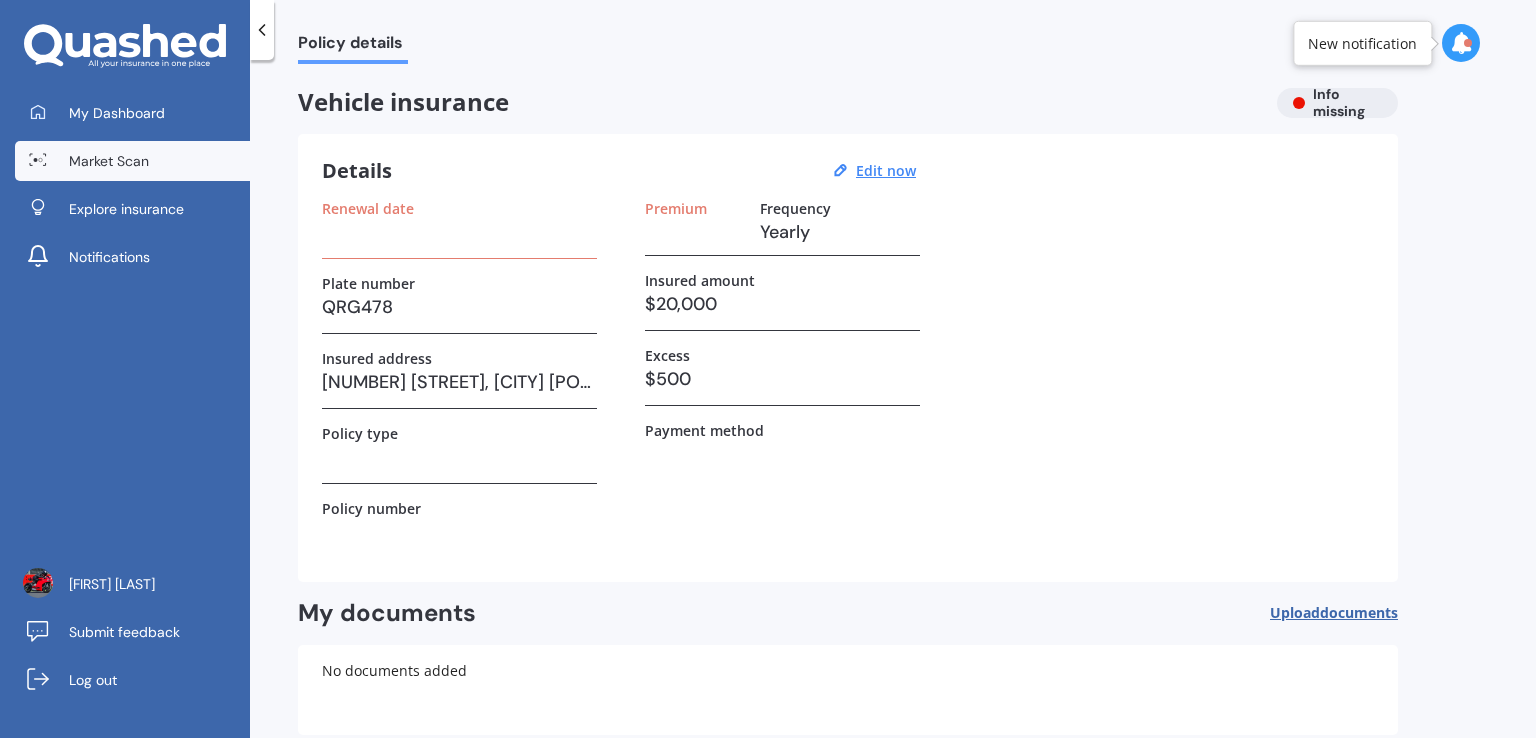 click on "Market Scan" at bounding box center [109, 161] 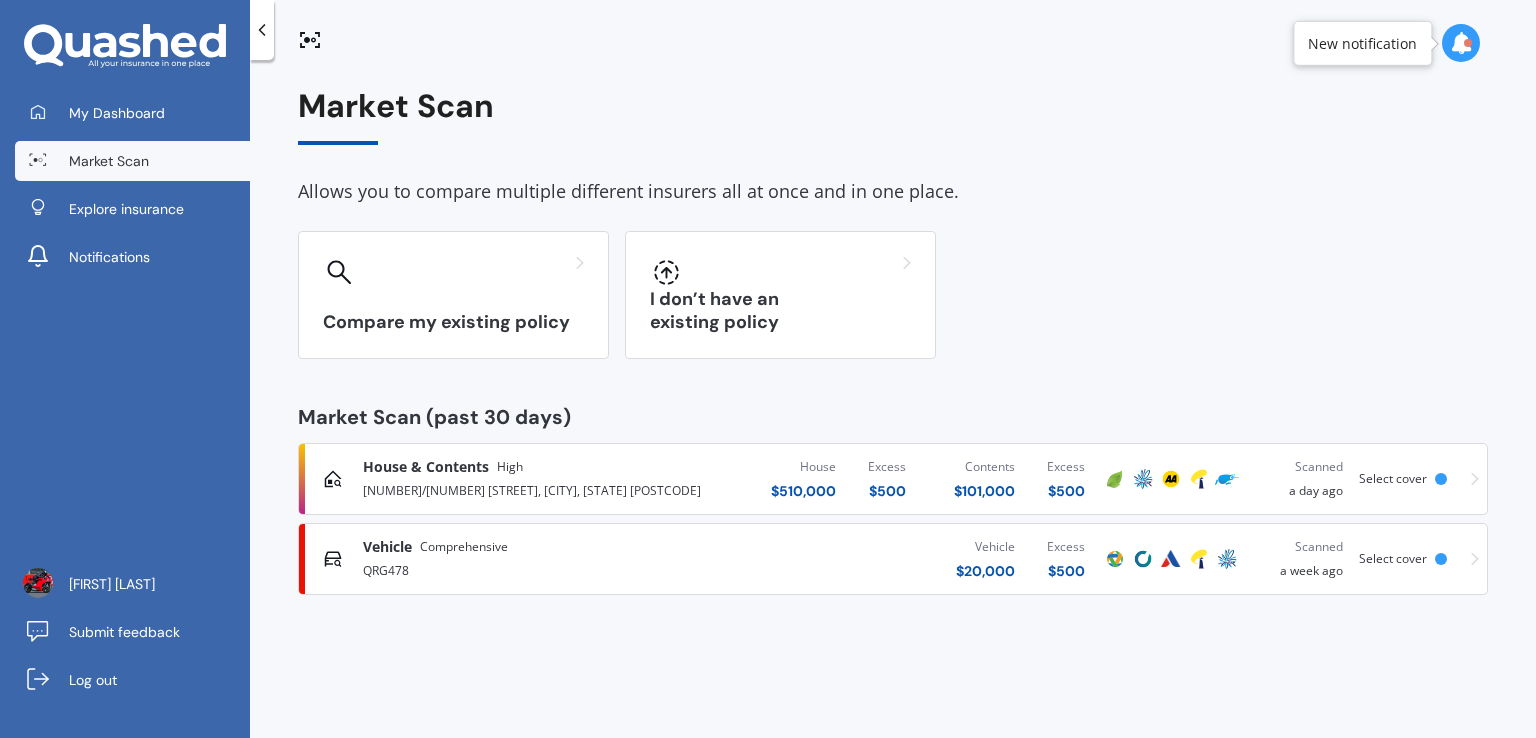 click on "QRG478" at bounding box center [537, 569] 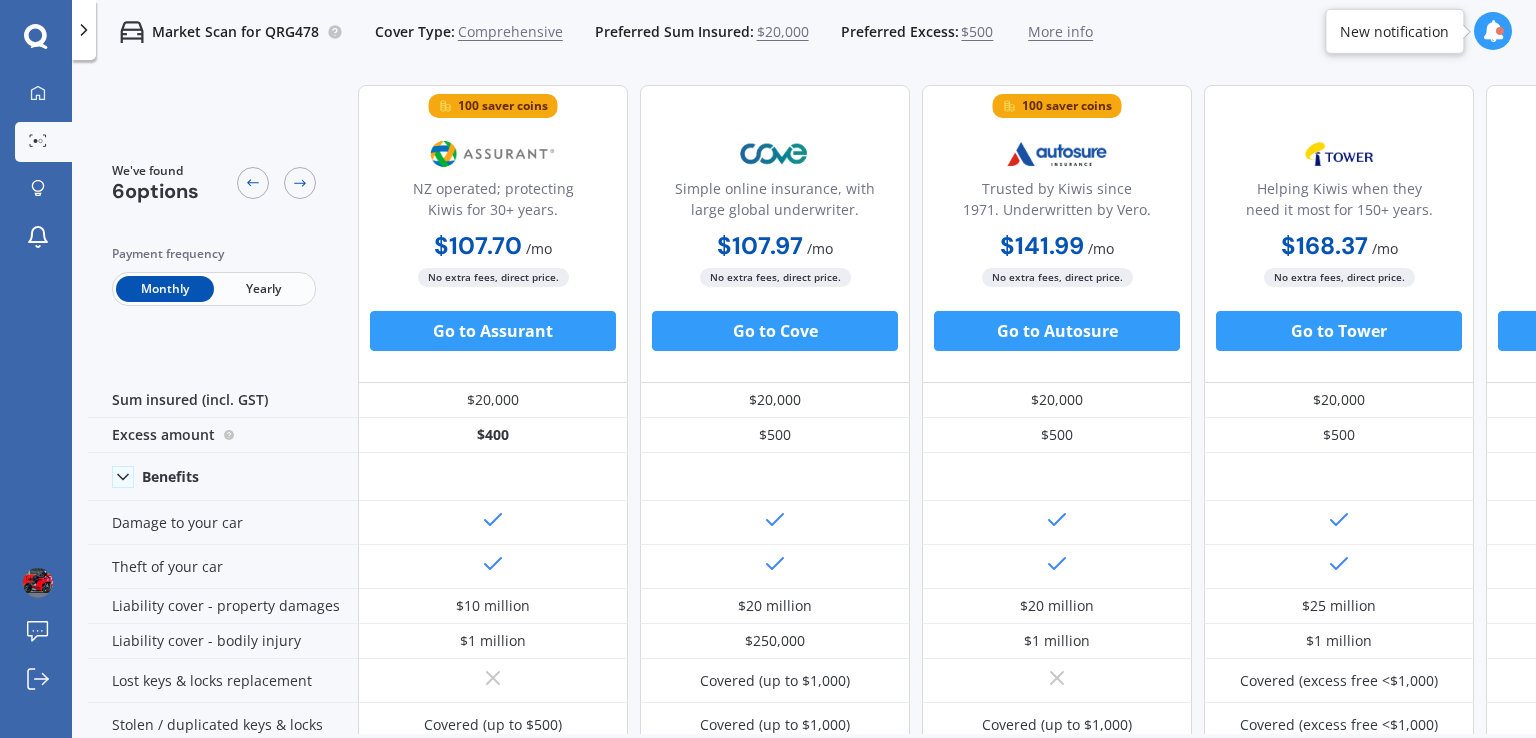 click on "Yearly" at bounding box center [263, 289] 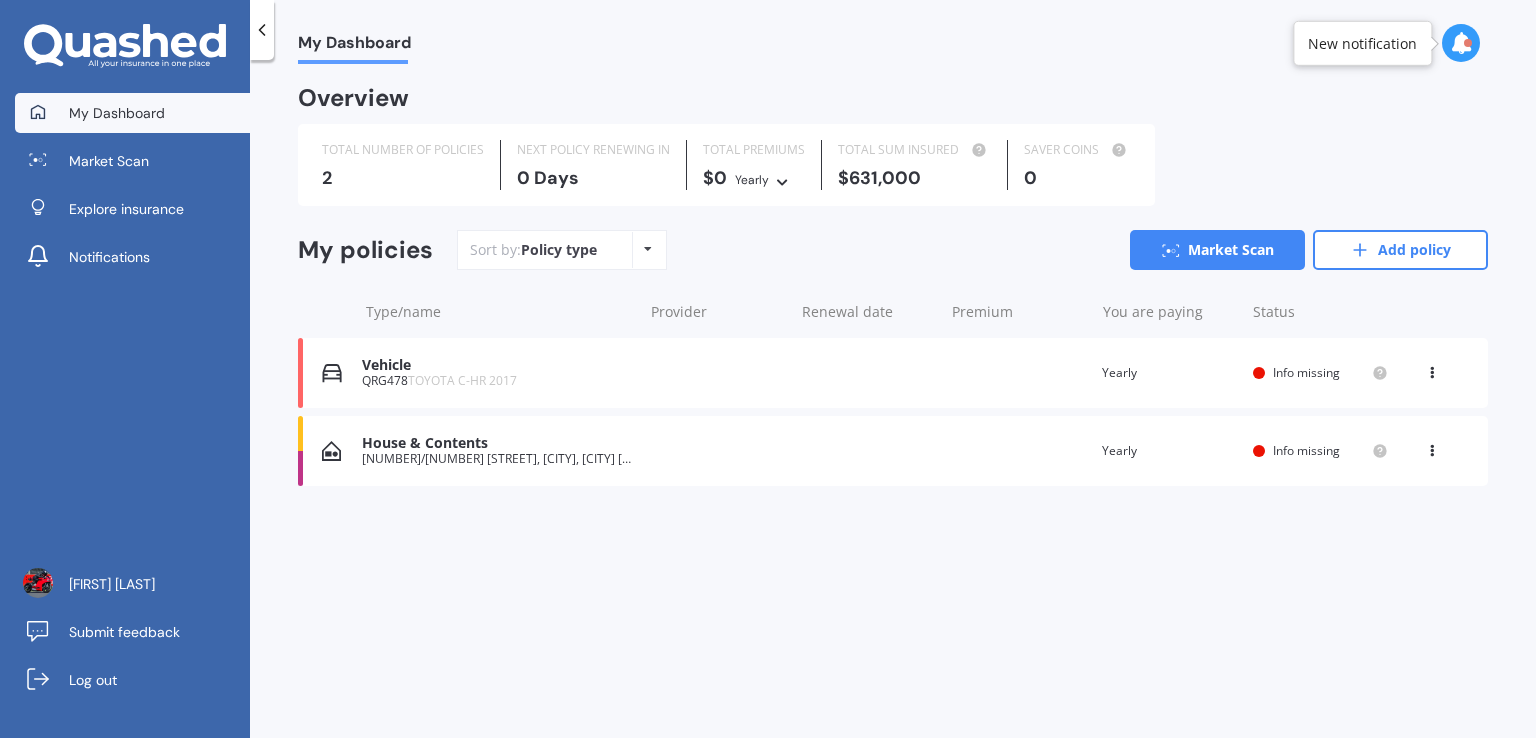 scroll, scrollTop: 0, scrollLeft: 0, axis: both 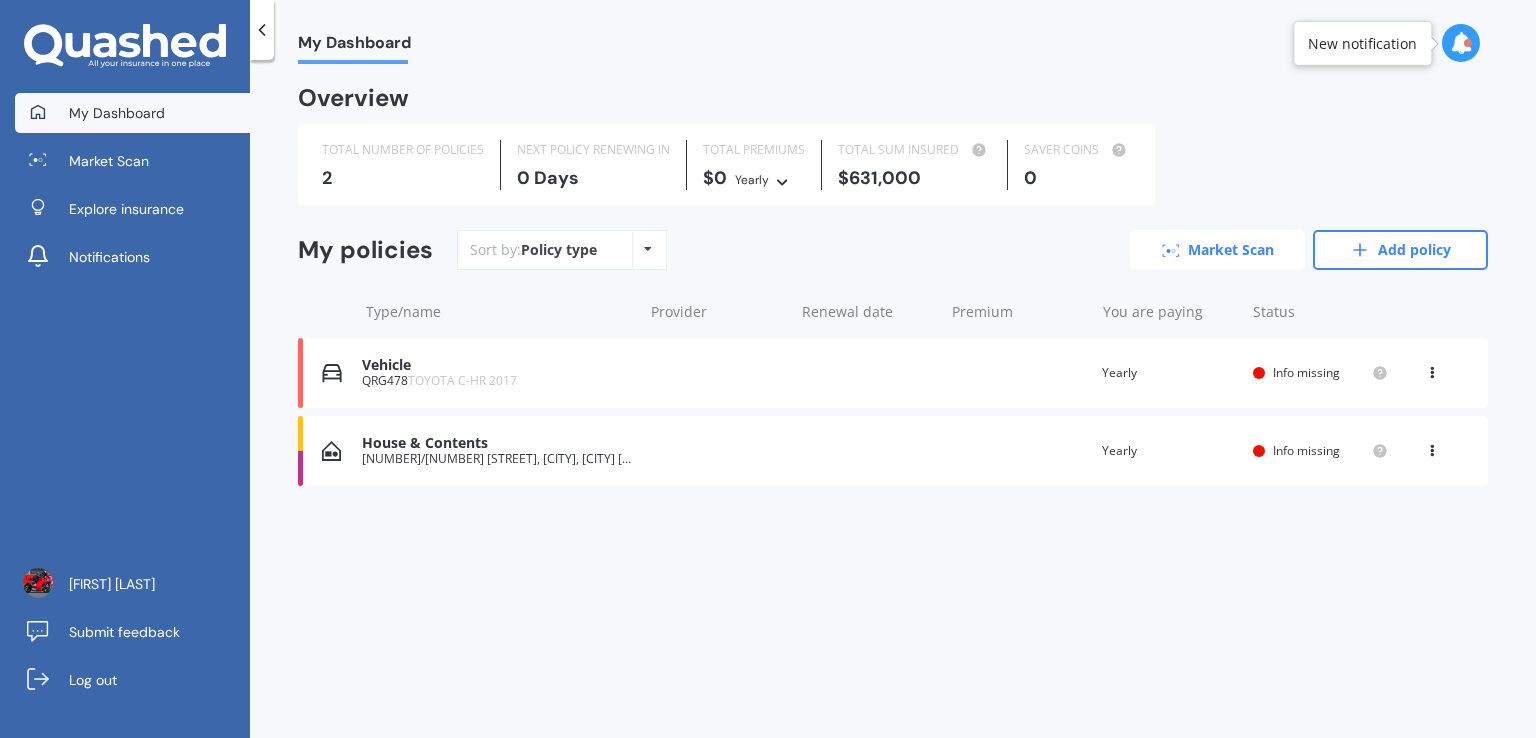 click on "Market Scan" at bounding box center [1217, 250] 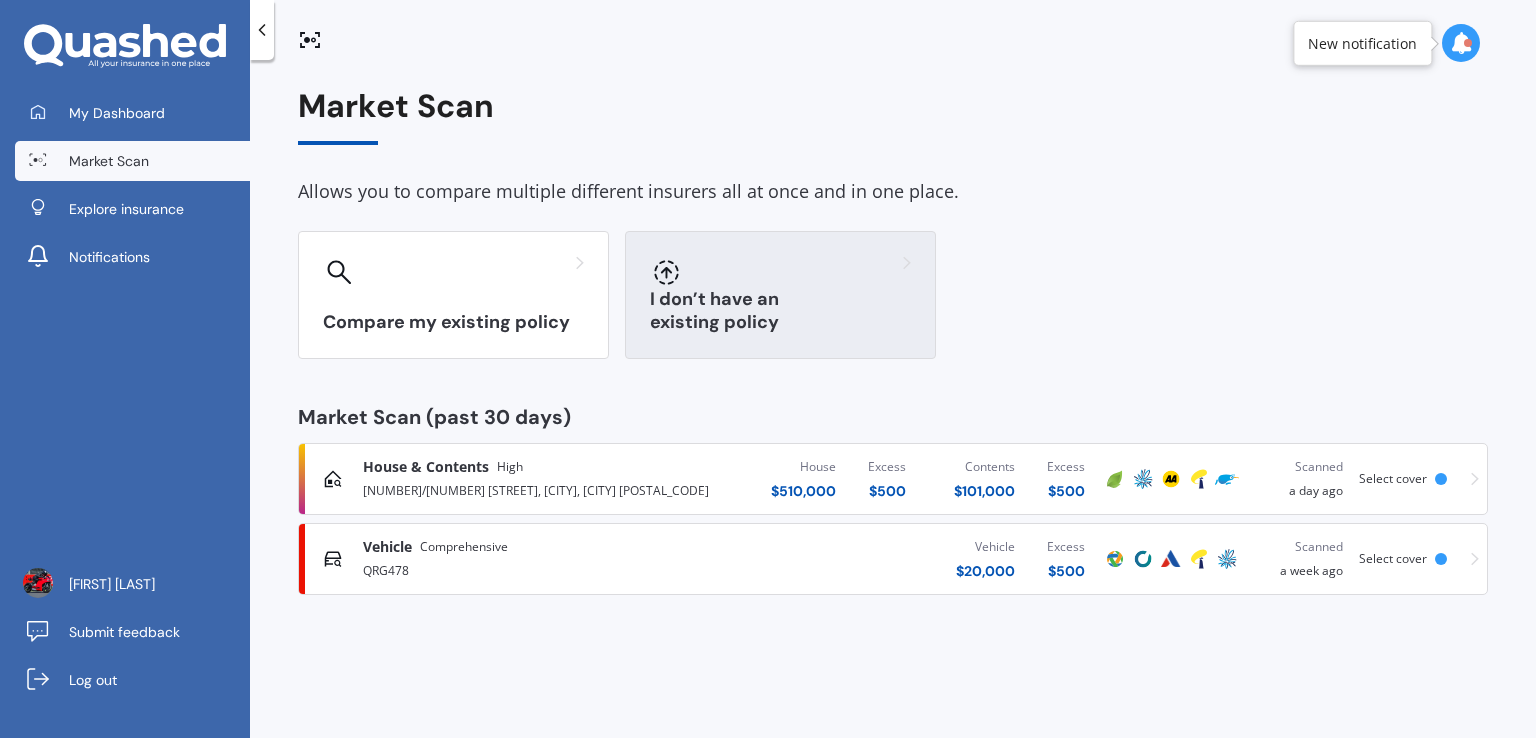 click on "I don’t have an existing policy" at bounding box center [780, 295] 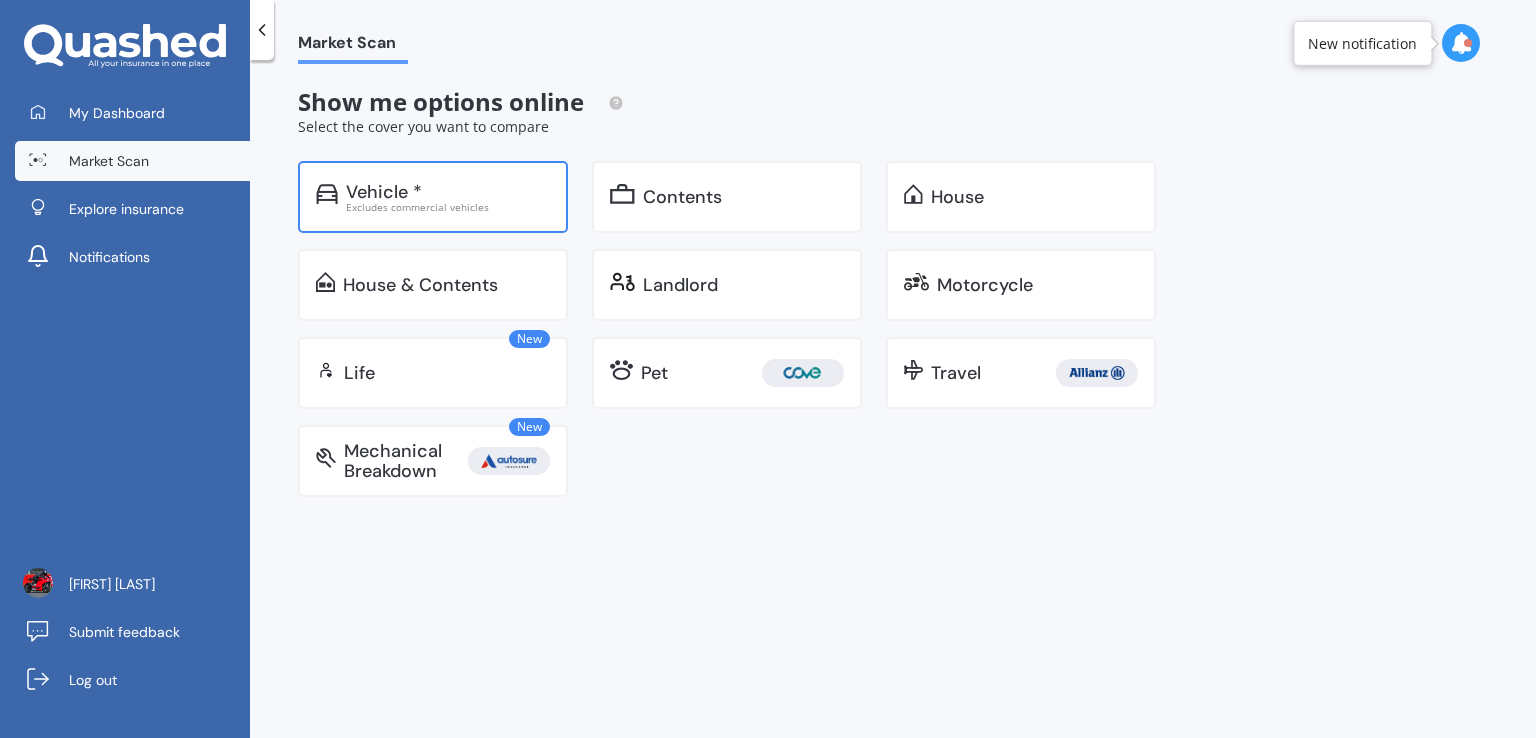 click on "Excludes commercial vehicles" at bounding box center [448, 207] 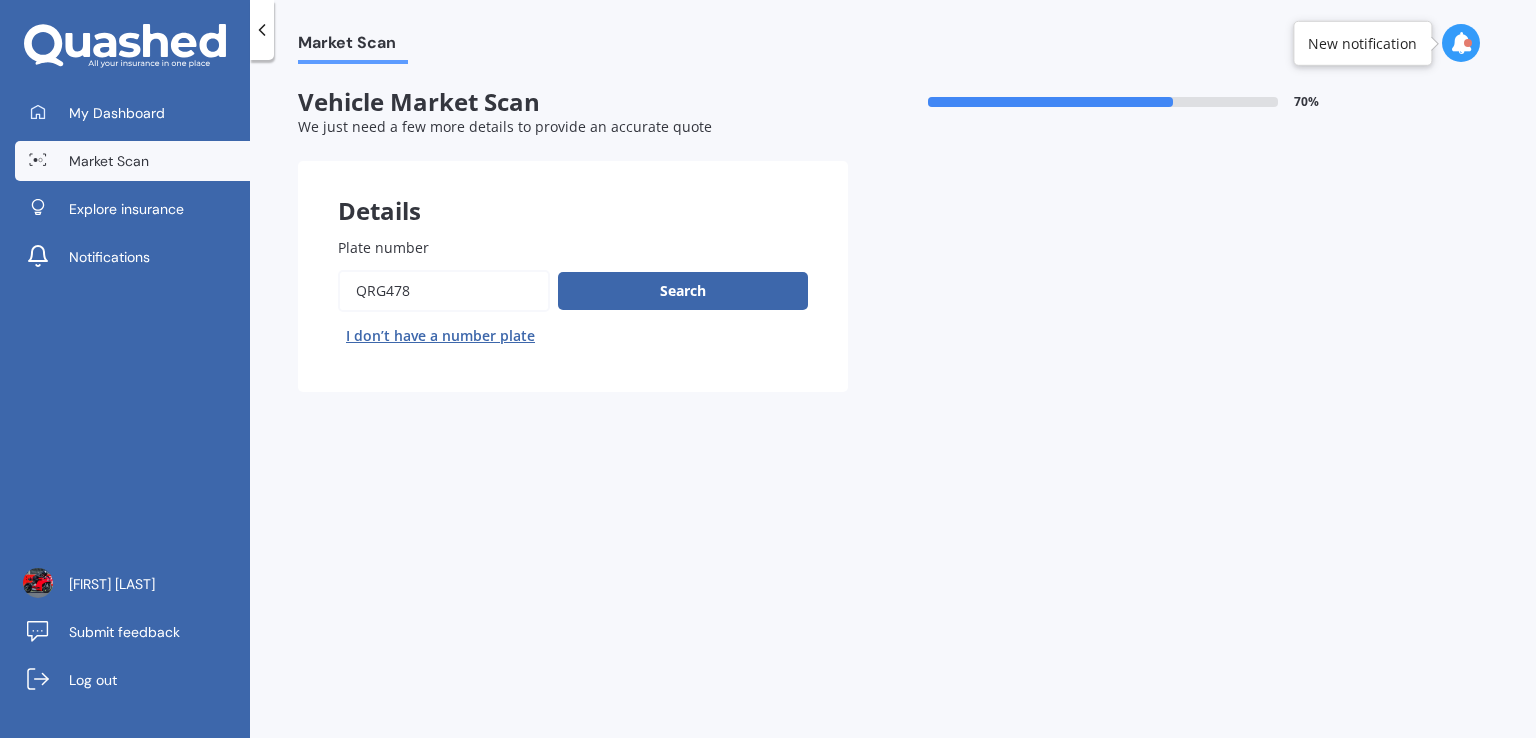 drag, startPoint x: 459, startPoint y: 293, endPoint x: 280, endPoint y: 286, distance: 179.13683 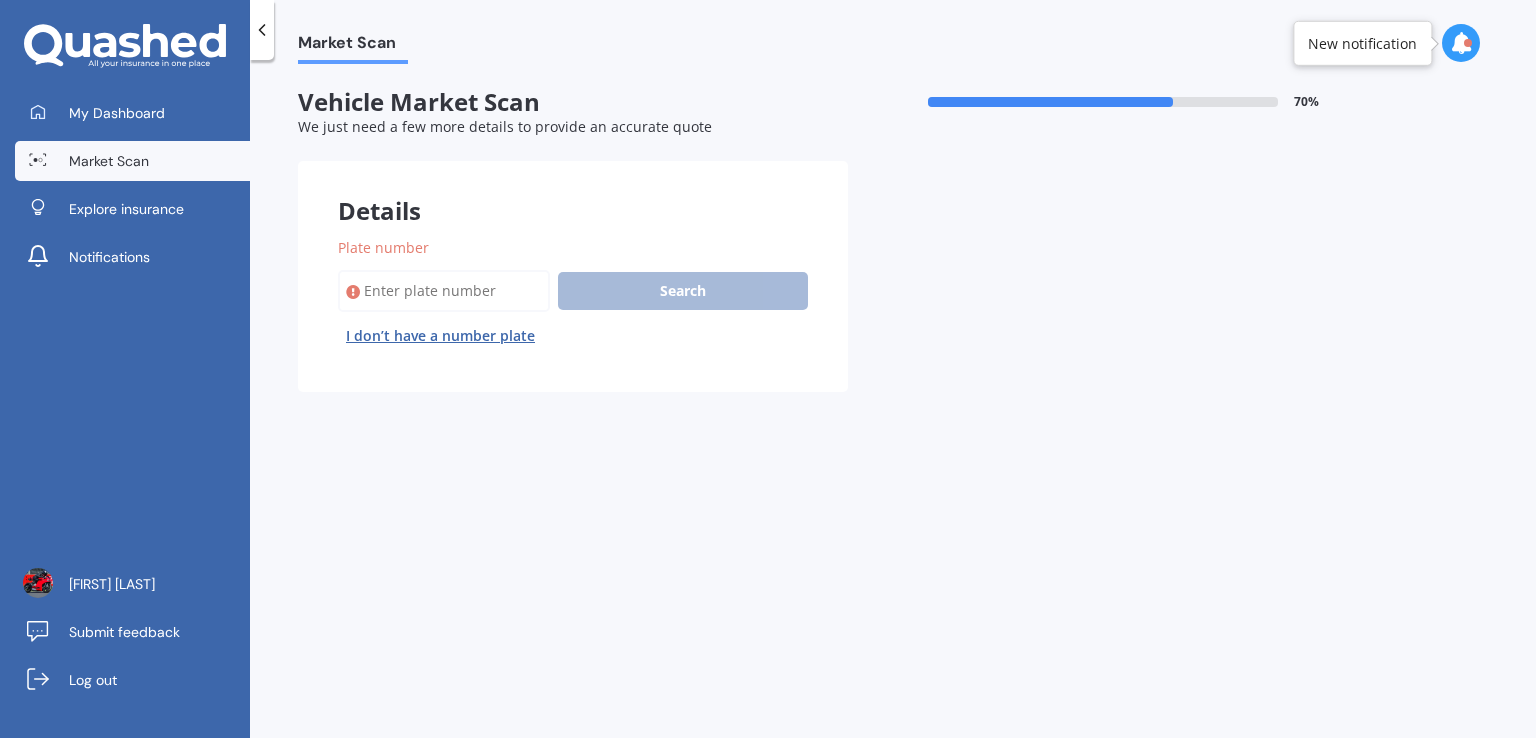 type 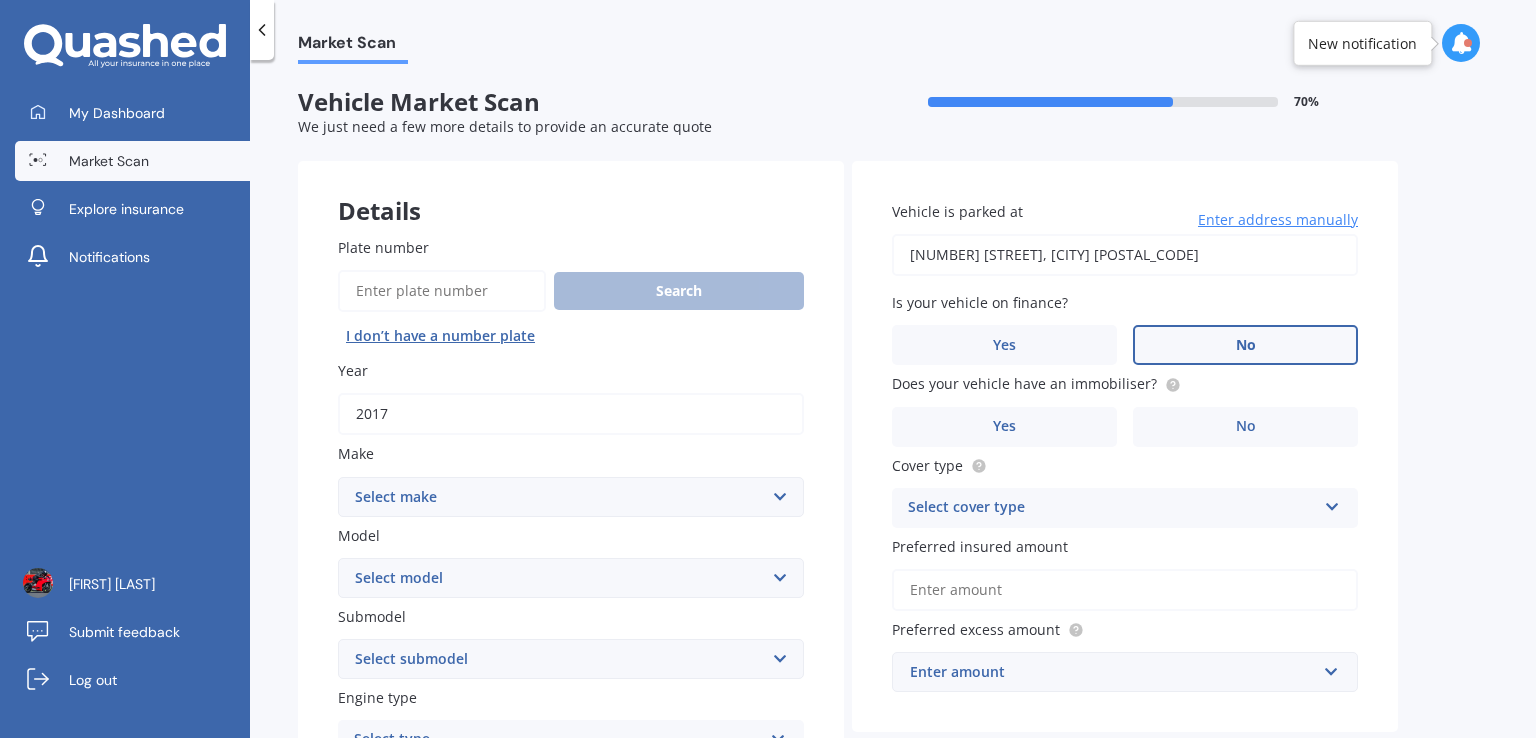 click on "2017" at bounding box center (571, 414) 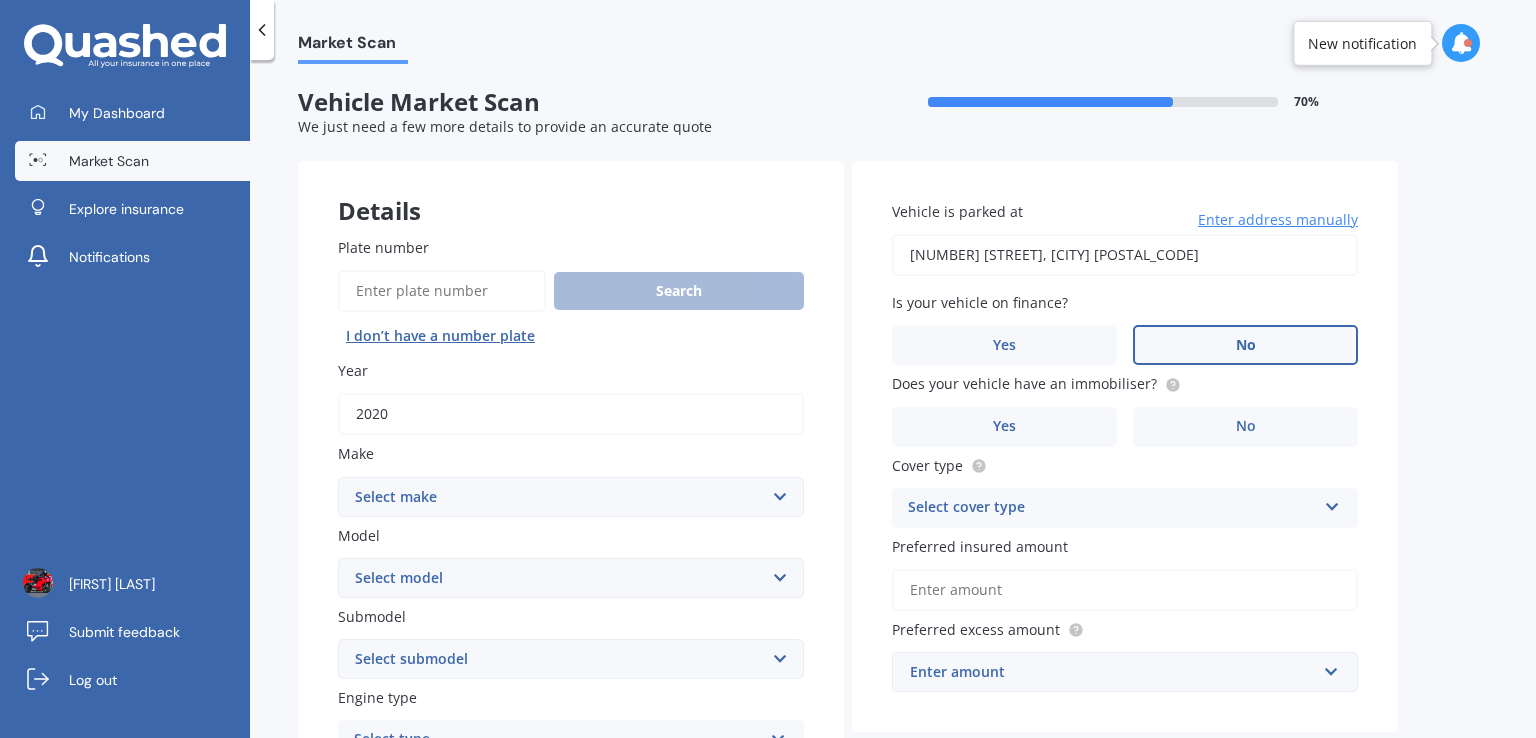 type on "2020" 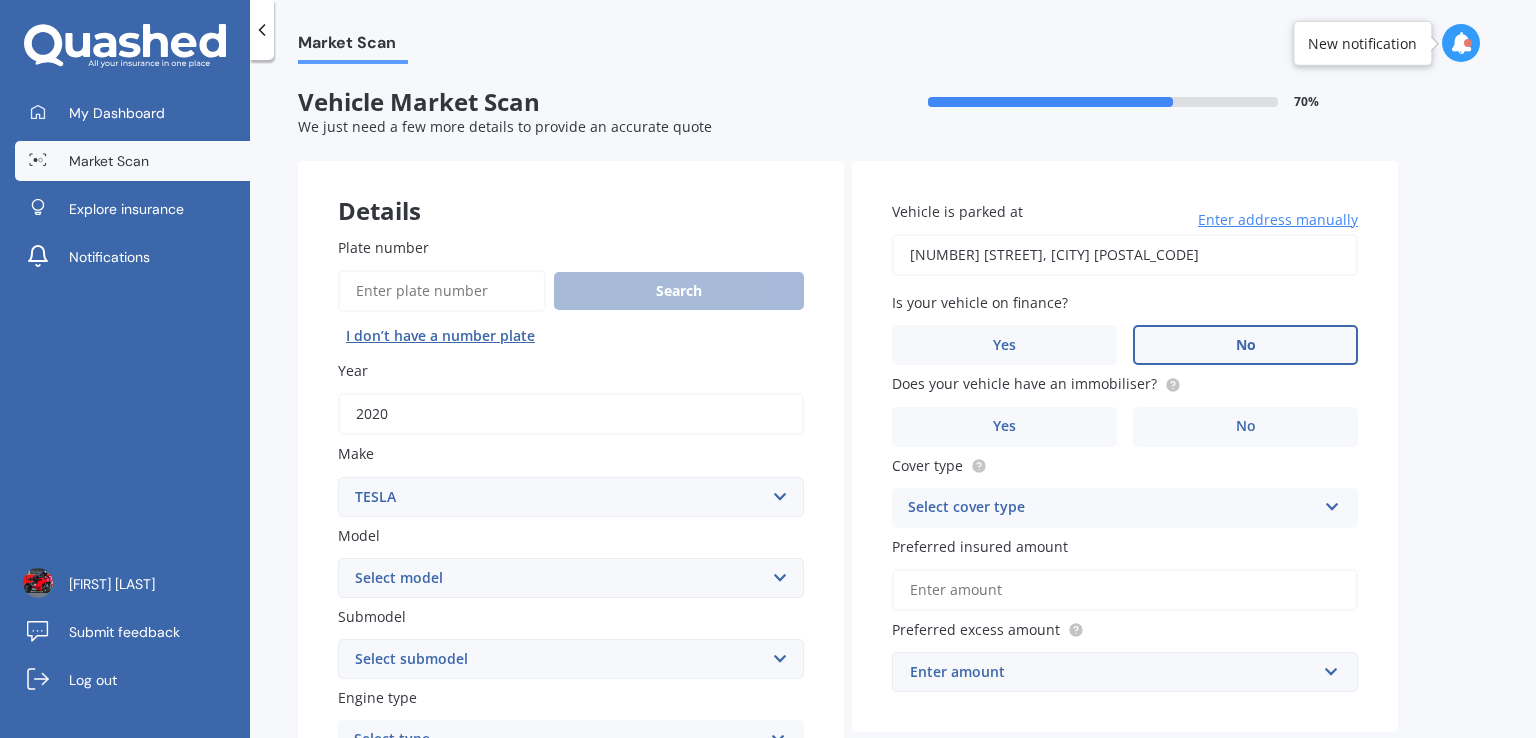 click on "Select make AC ALFA ROMEO ASTON MARTIN AUDI AUSTIN BEDFORD Bentley BMW BYD CADILLAC CAN-AM CHERY CHEVROLET CHRYSLER Citroen CRUISEAIR CUPRA DAEWOO DAIHATSU DAIMLER DAMON DIAHATSU DODGE EXOCET FACTORY FIVE FERRARI FIAT Fiord FLEETWOOD FORD FOTON FRASER GEELY GENESIS GEORGIE BOY GMC GREAT WALL GWM HAVAL HILLMAN HINO HOLDEN HOLIDAY RAMBLER HONDA HUMMER HYUNDAI INFINITI ISUZU IVECO JAC JAECOO JAGUAR JEEP KGM KIA LADA LAMBORGHINI LANCIA LANDROVER LDV LEAPMOTOR LEXUS LINCOLN LOTUS LUNAR M.G M.G. MAHINDRA MASERATI MAZDA MCLAREN MERCEDES AMG Mercedes Benz MERCEDES-AMG MERCURY MINI Mitsubishi MORGAN MORRIS NEWMAR Nissan OMODA OPEL OXFORD PEUGEOT Plymouth Polestar PONTIAC PORSCHE PROTON RAM Range Rover Rayne RENAULT ROLLS ROYCE ROVER SAAB SATURN SEAT SHELBY SKODA SMART SSANGYONG SUBARU SUZUKI TATA TESLA TIFFIN Toyota TRIUMPH TVR Vauxhall VOLKSWAGEN VOLVO WESTFIELD WINNEBAGO ZX" at bounding box center [571, 497] 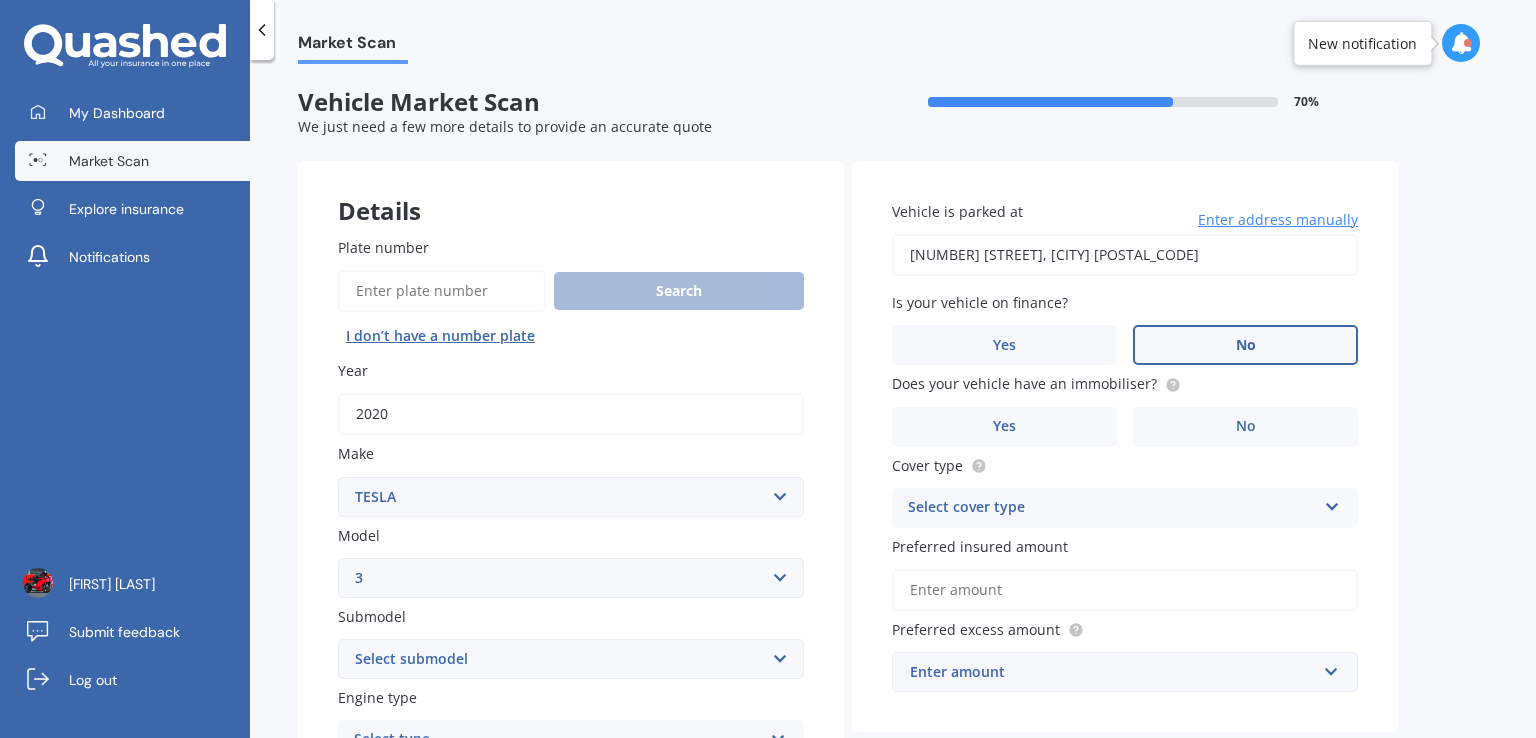 click on "Select model 3 S X Y" at bounding box center [571, 578] 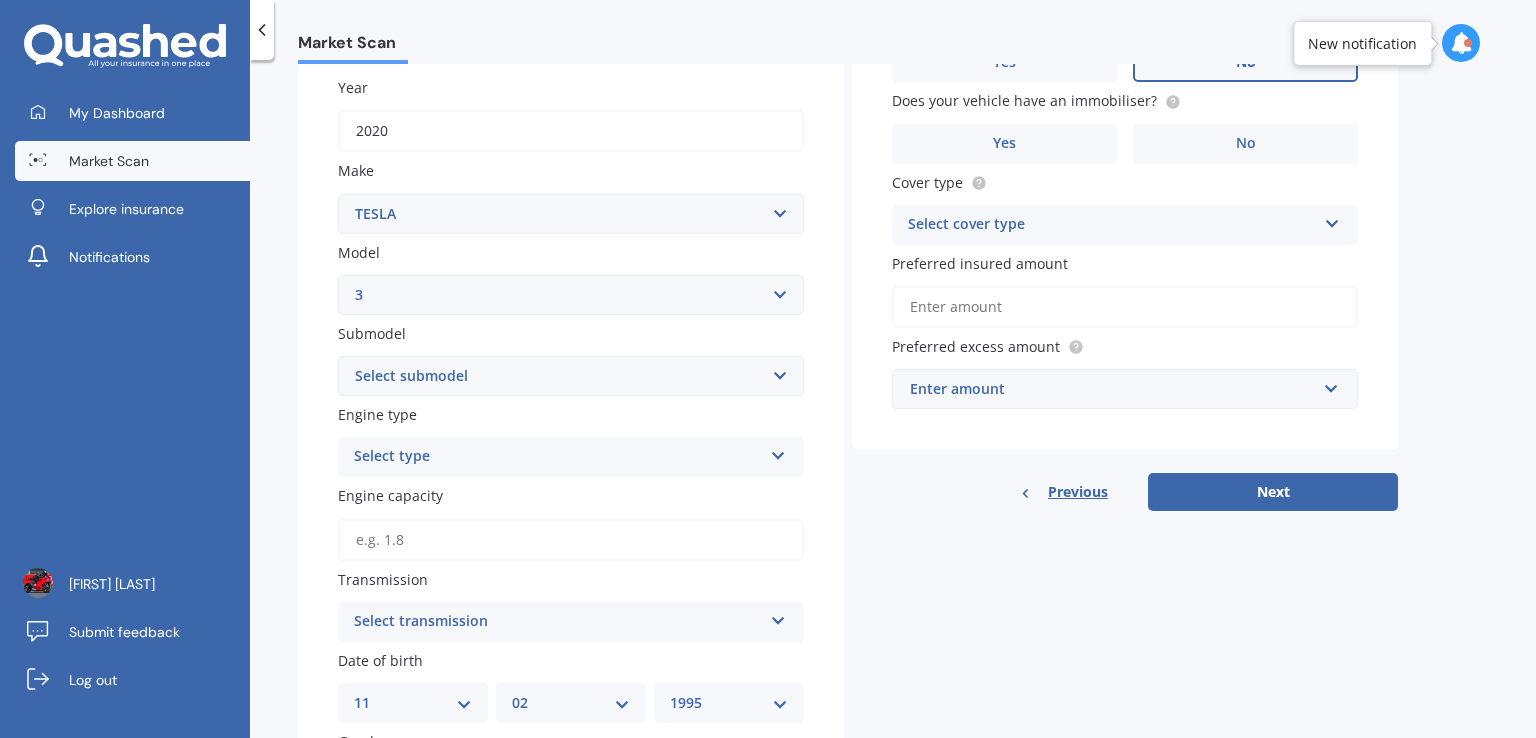click on "Select submodel EV" at bounding box center (571, 376) 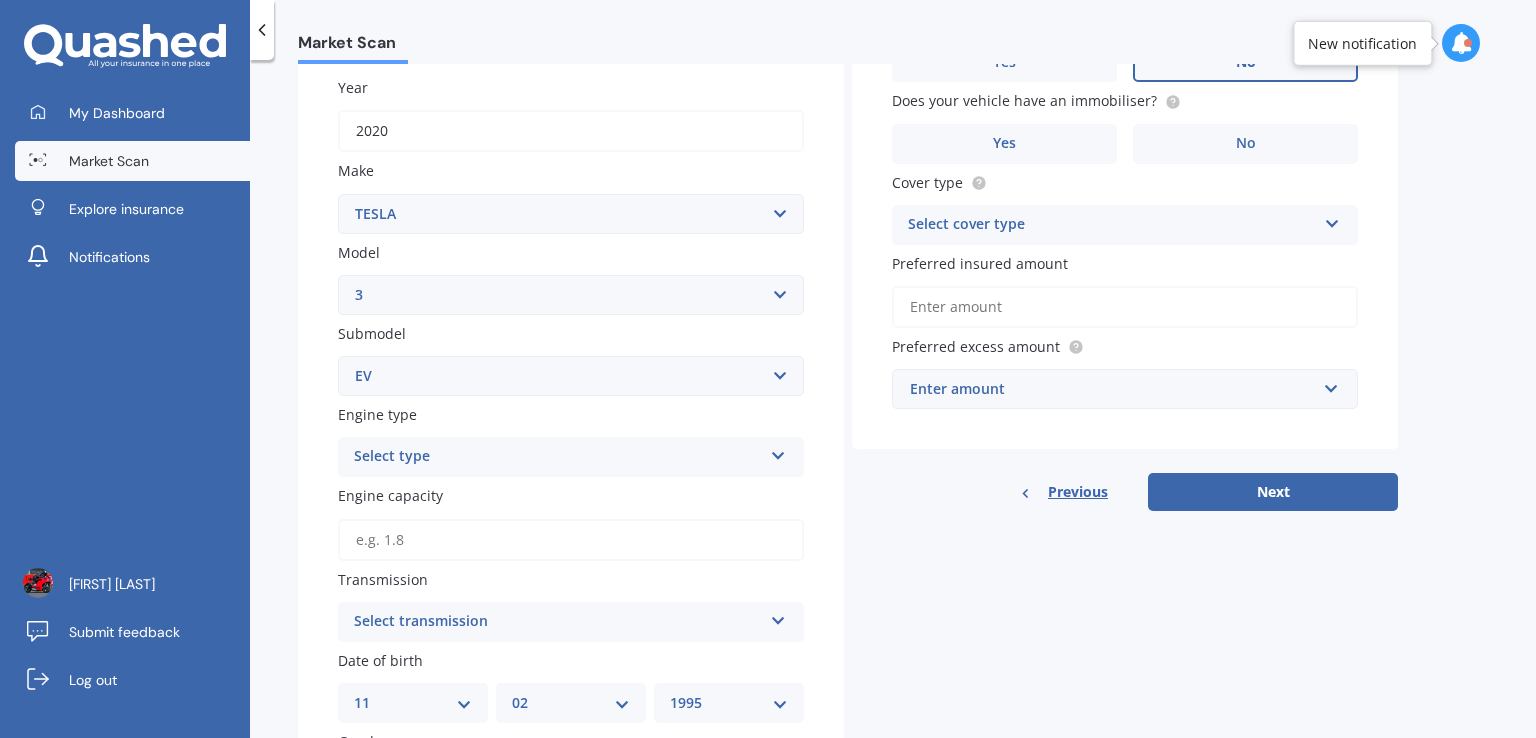 click on "Select submodel EV" at bounding box center (571, 376) 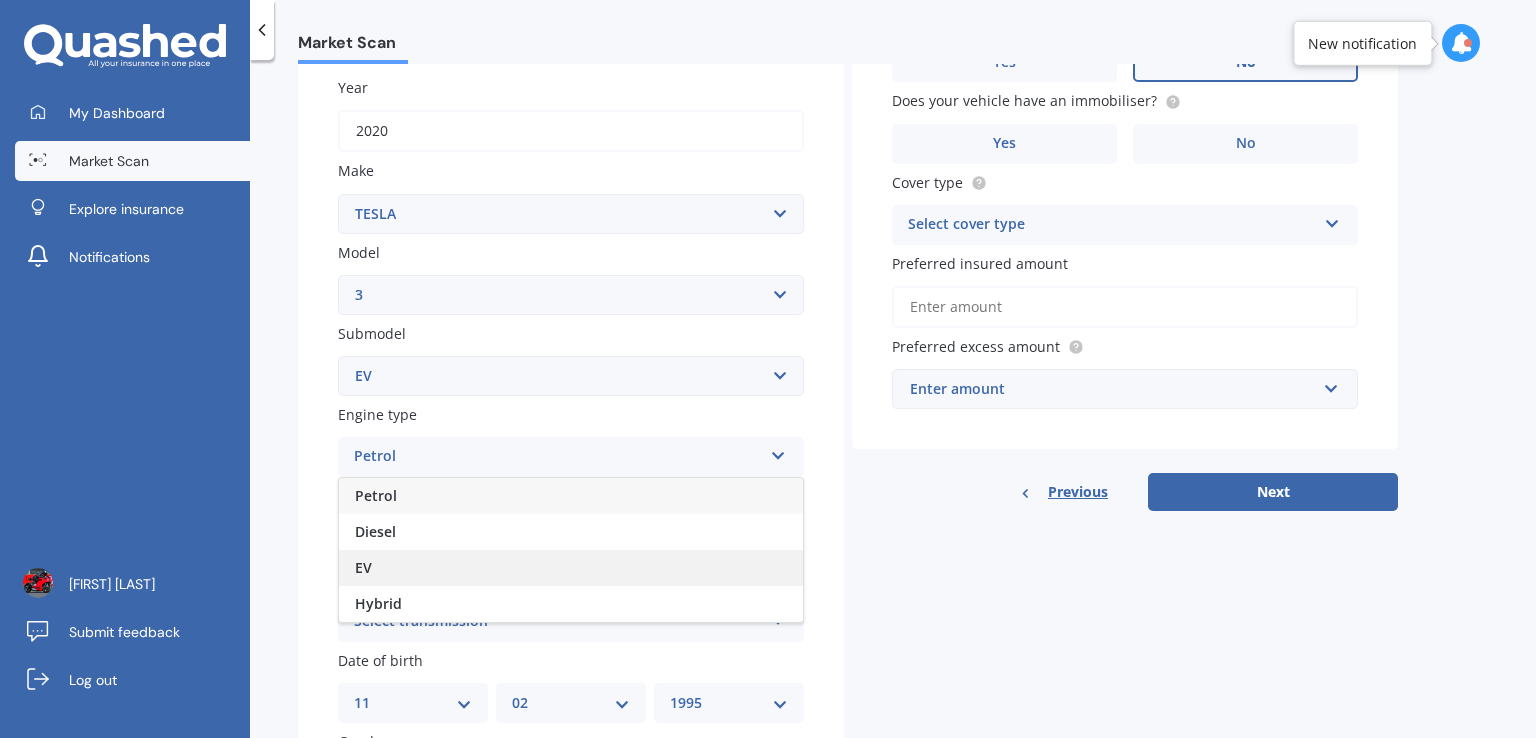 click on "EV" at bounding box center (571, 568) 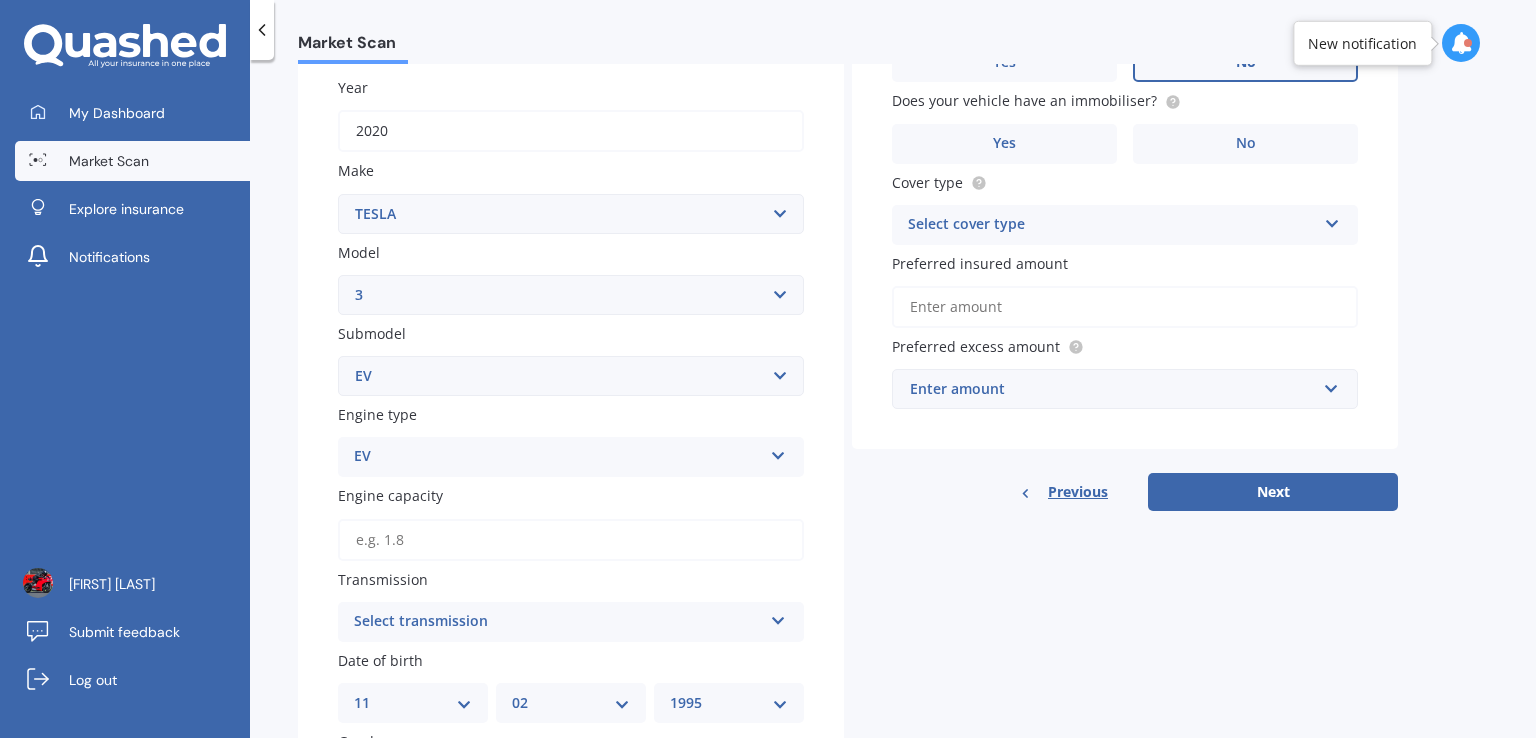 click on "Engine capacity" at bounding box center [571, 540] 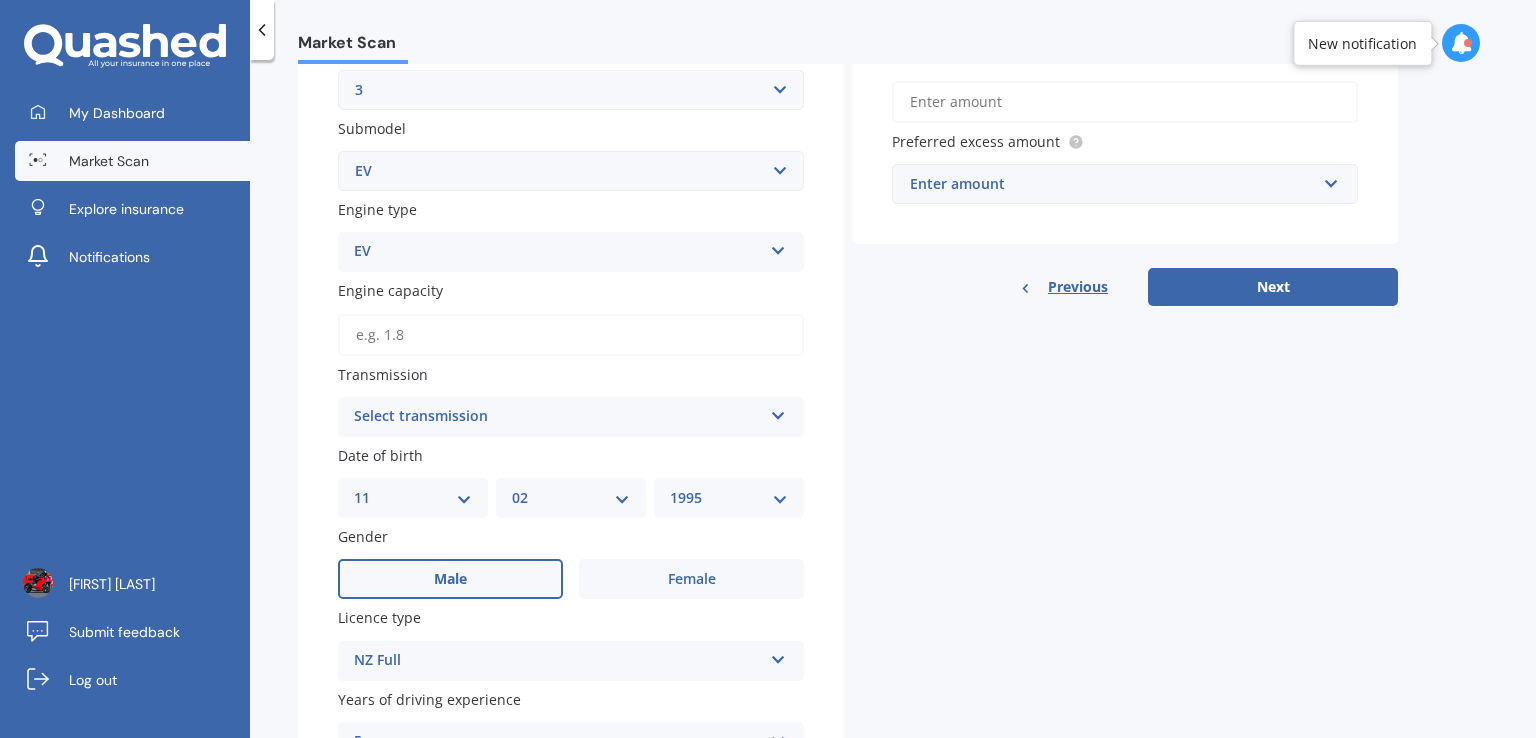scroll, scrollTop: 522, scrollLeft: 0, axis: vertical 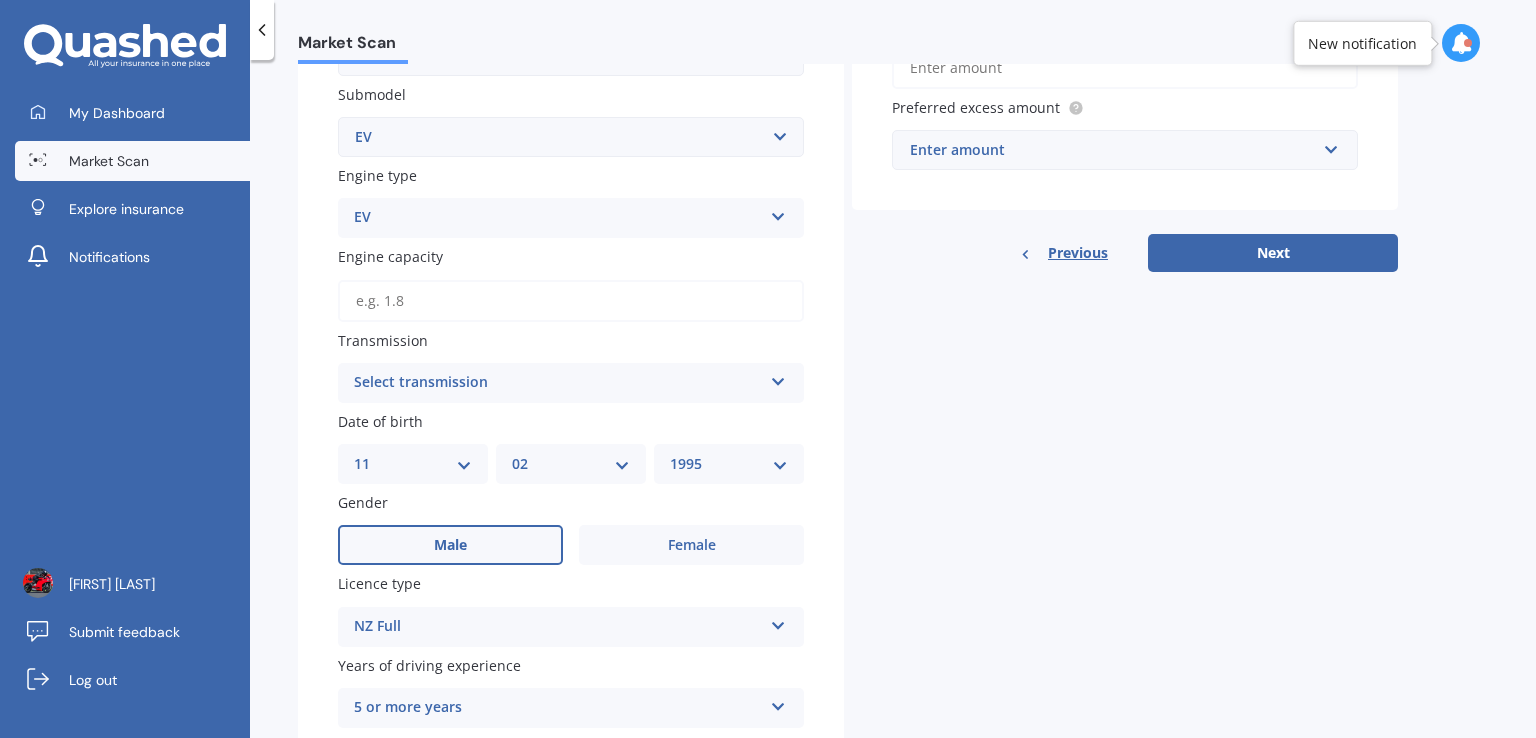 click on "Select transmission" at bounding box center (558, 383) 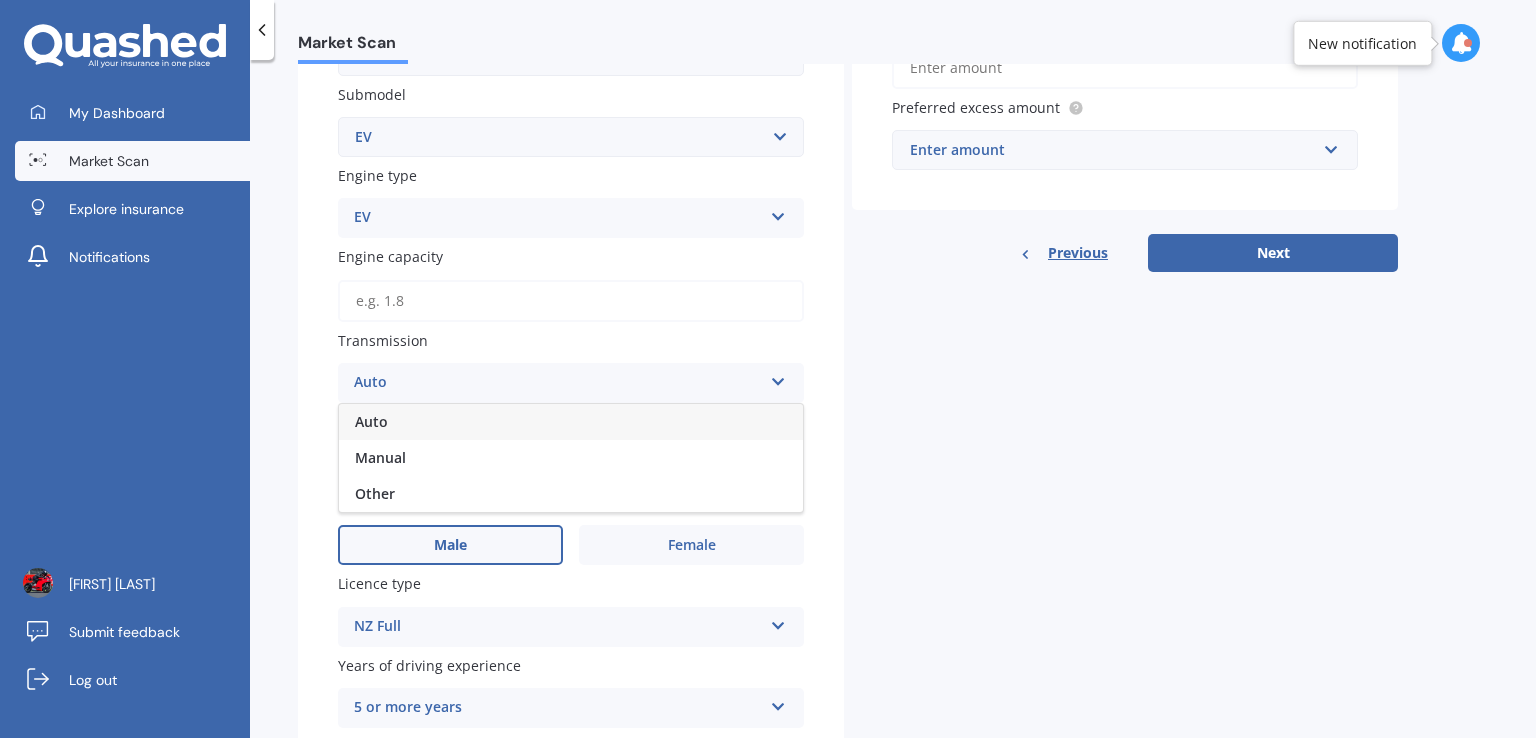 click on "Auto" at bounding box center (571, 422) 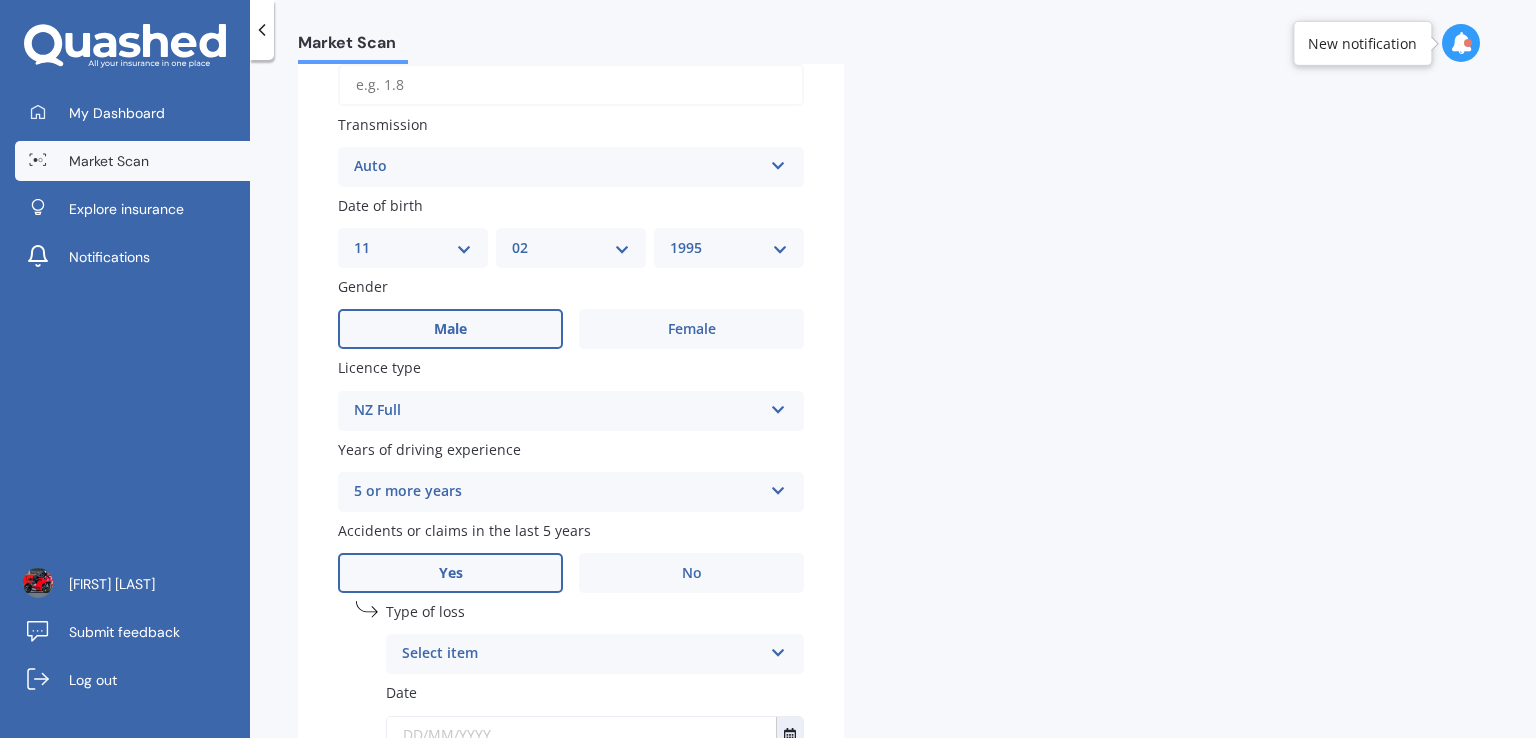 scroll, scrollTop: 902, scrollLeft: 0, axis: vertical 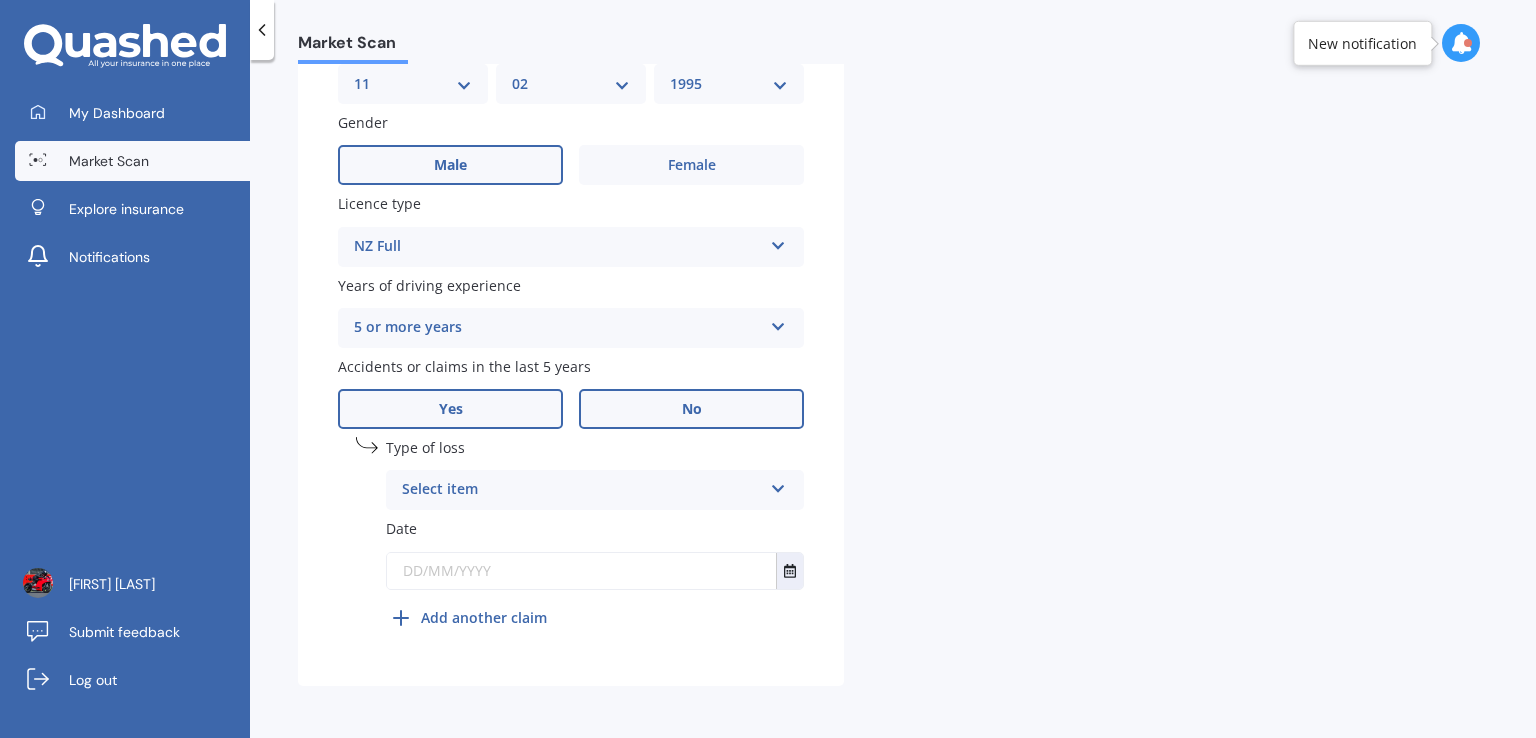 click on "No" at bounding box center (691, 409) 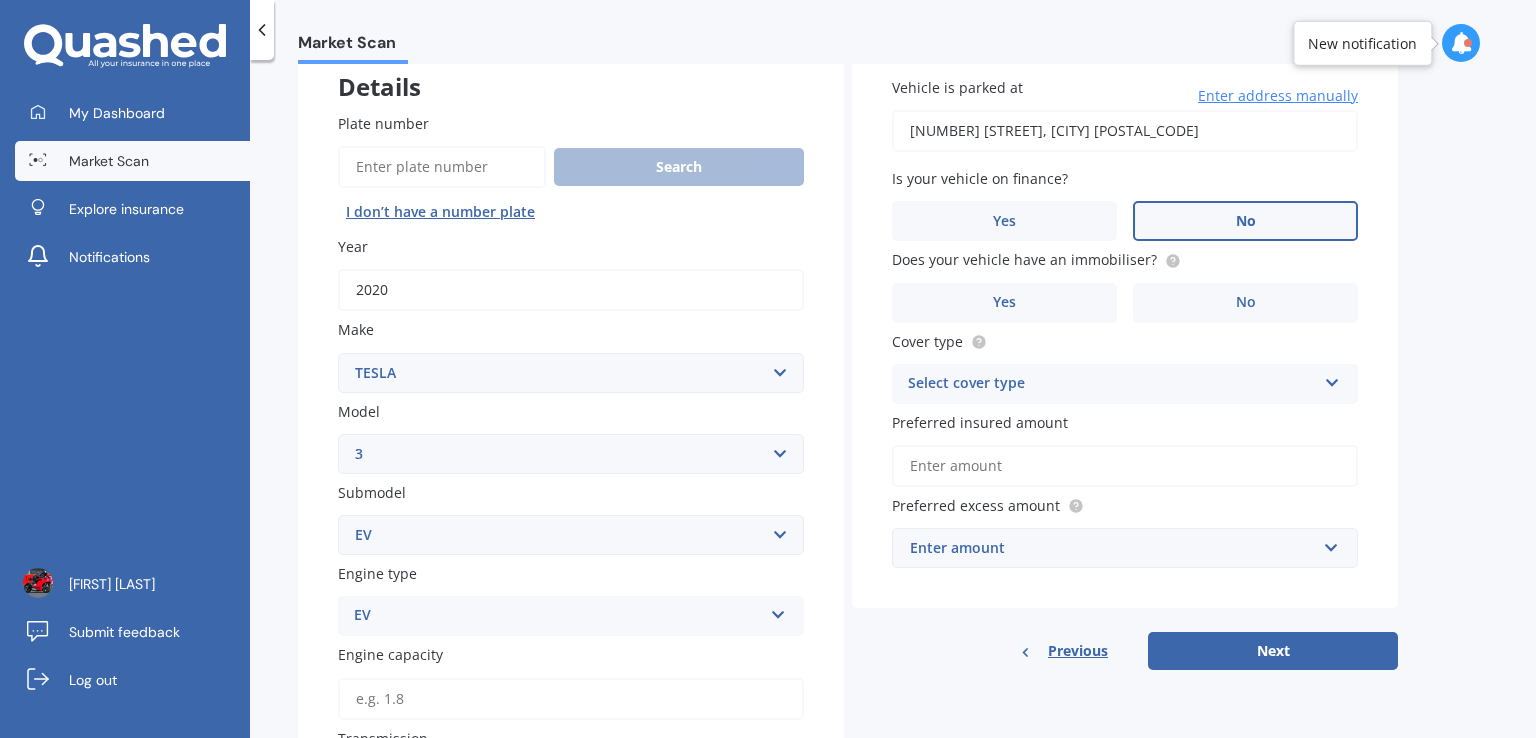 scroll, scrollTop: 0, scrollLeft: 0, axis: both 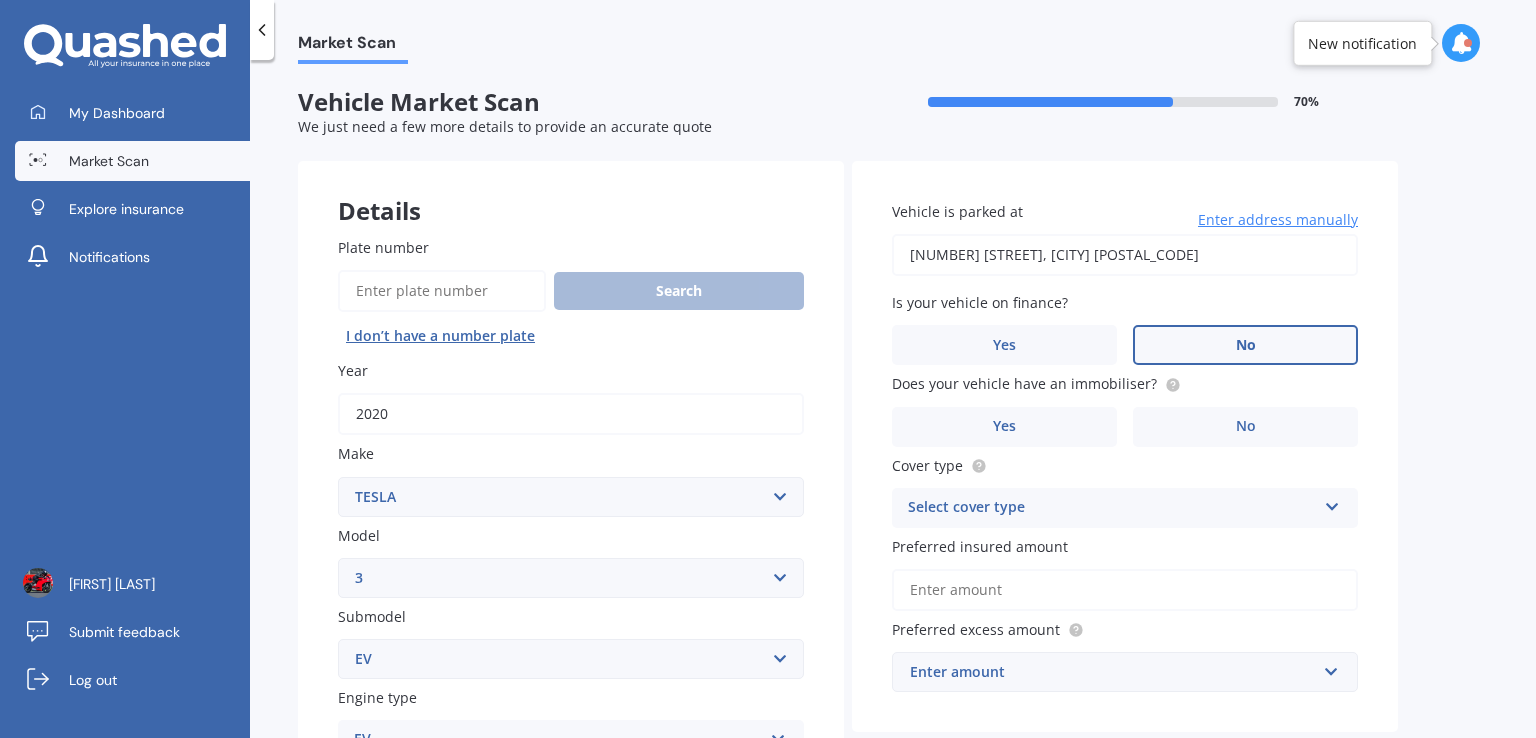 drag, startPoint x: 1164, startPoint y: 246, endPoint x: 822, endPoint y: 280, distance: 343.6859 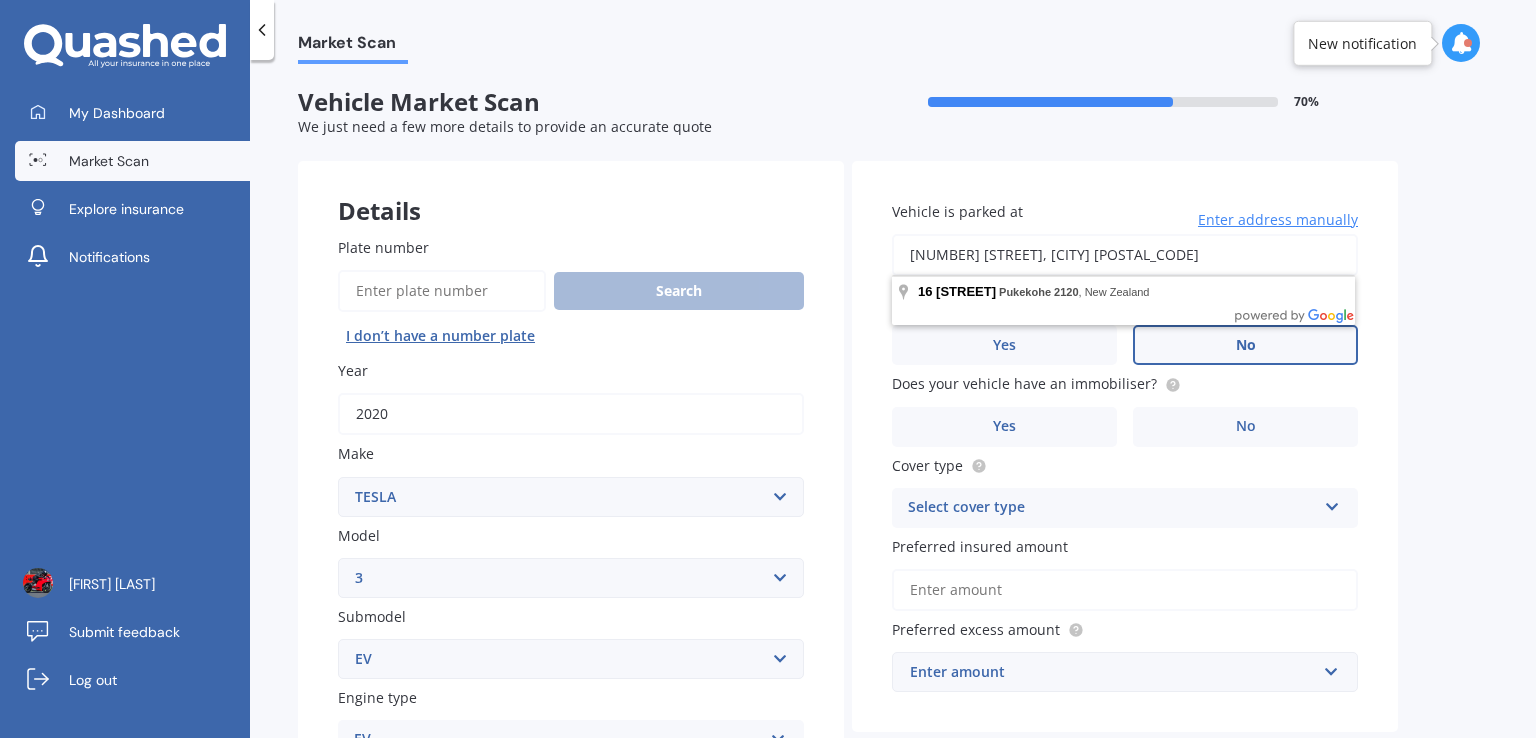 click on "Vehicle is parked at [NUMBER] [STREET], [CITY] [POSTAL_CODE] Enter address manually Is your vehicle on finance? Yes No Does your vehicle have an immobiliser? Yes No Cover type Select cover type Comprehensive Third Party, Fire & Theft Third Party Preferred insured amount Preferred excess amount Enter amount $100 $400 $500 $750 $1,000 $1,500 $2,000" at bounding box center [1125, 447] 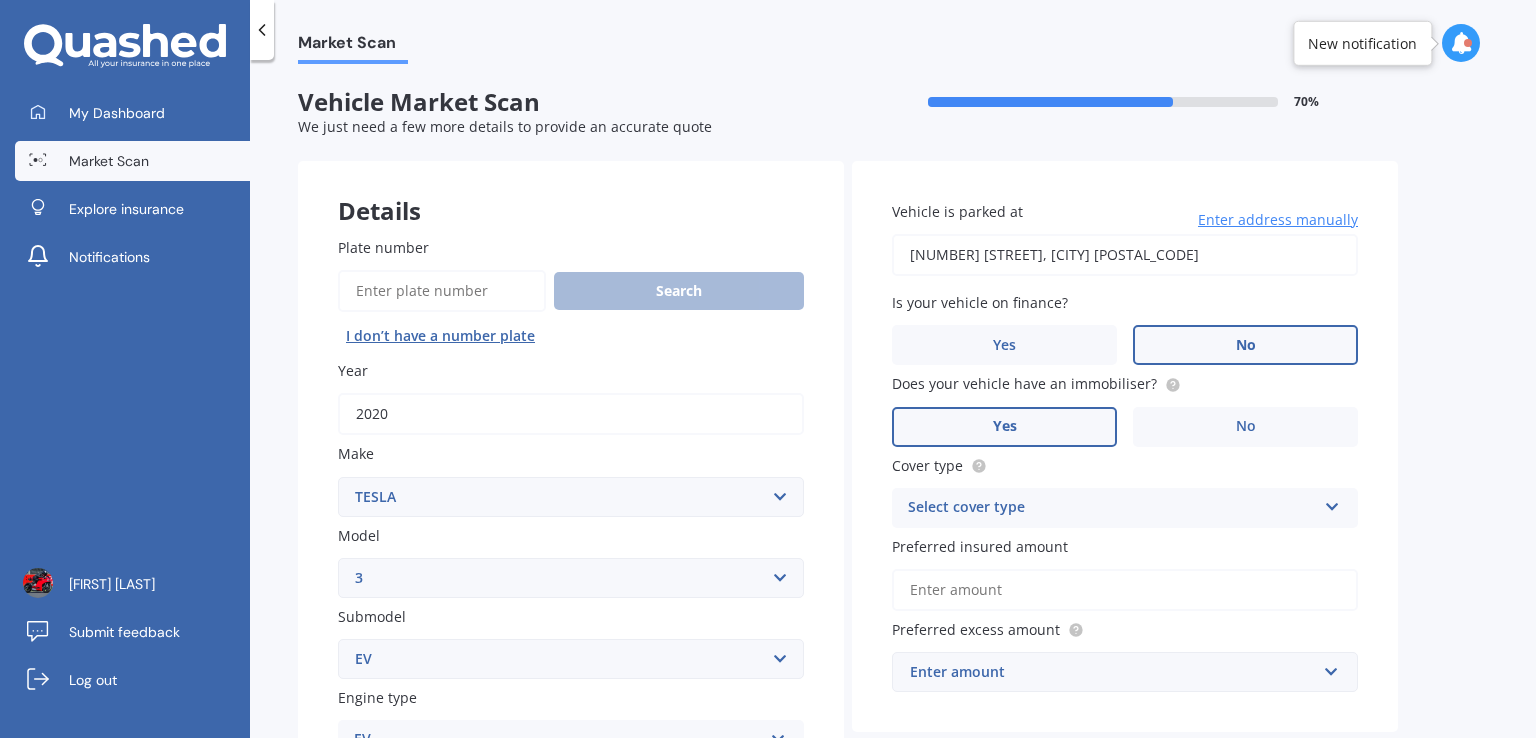click on "Yes" at bounding box center [1004, 427] 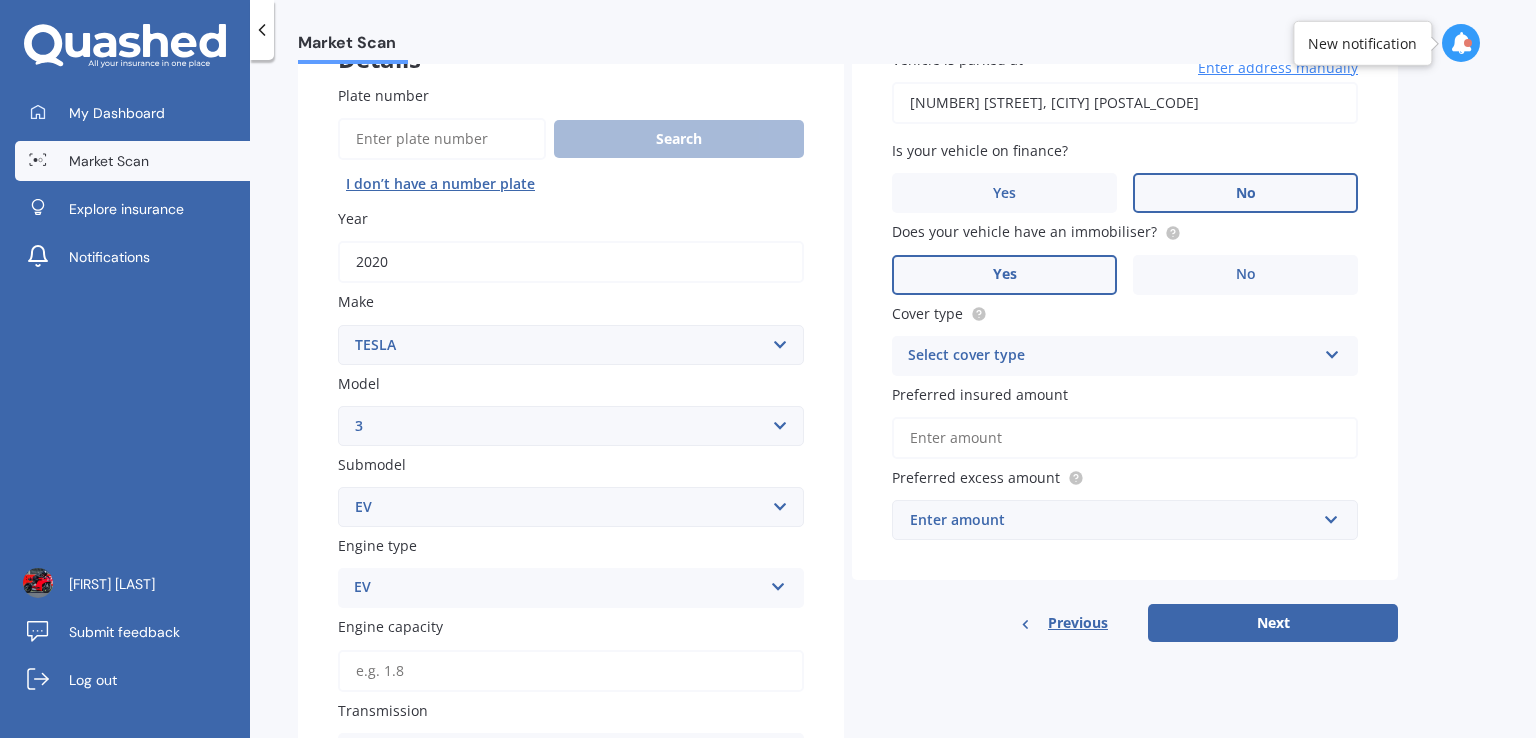 click on "Yes" at bounding box center [1004, 275] 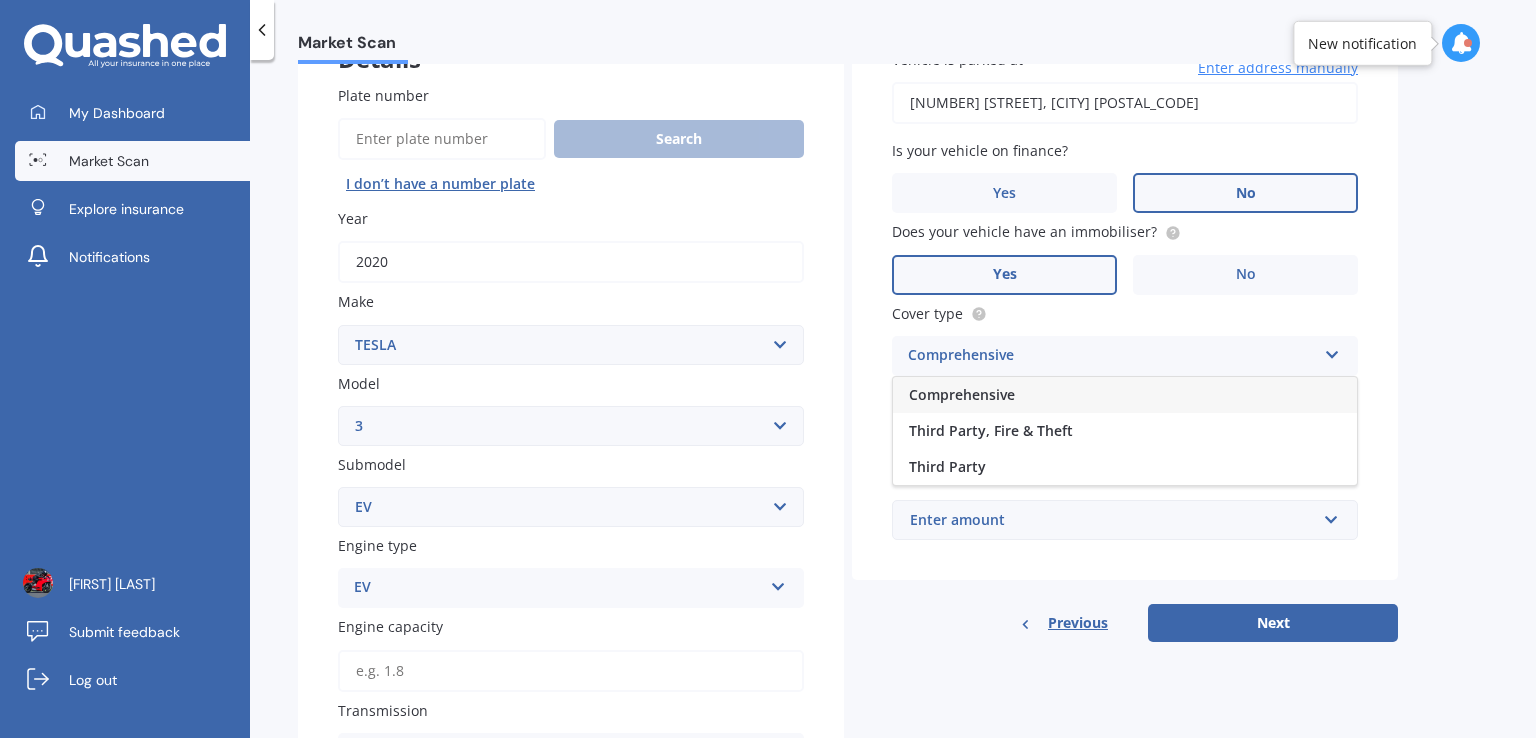 click on "Comprehensive" at bounding box center (962, 394) 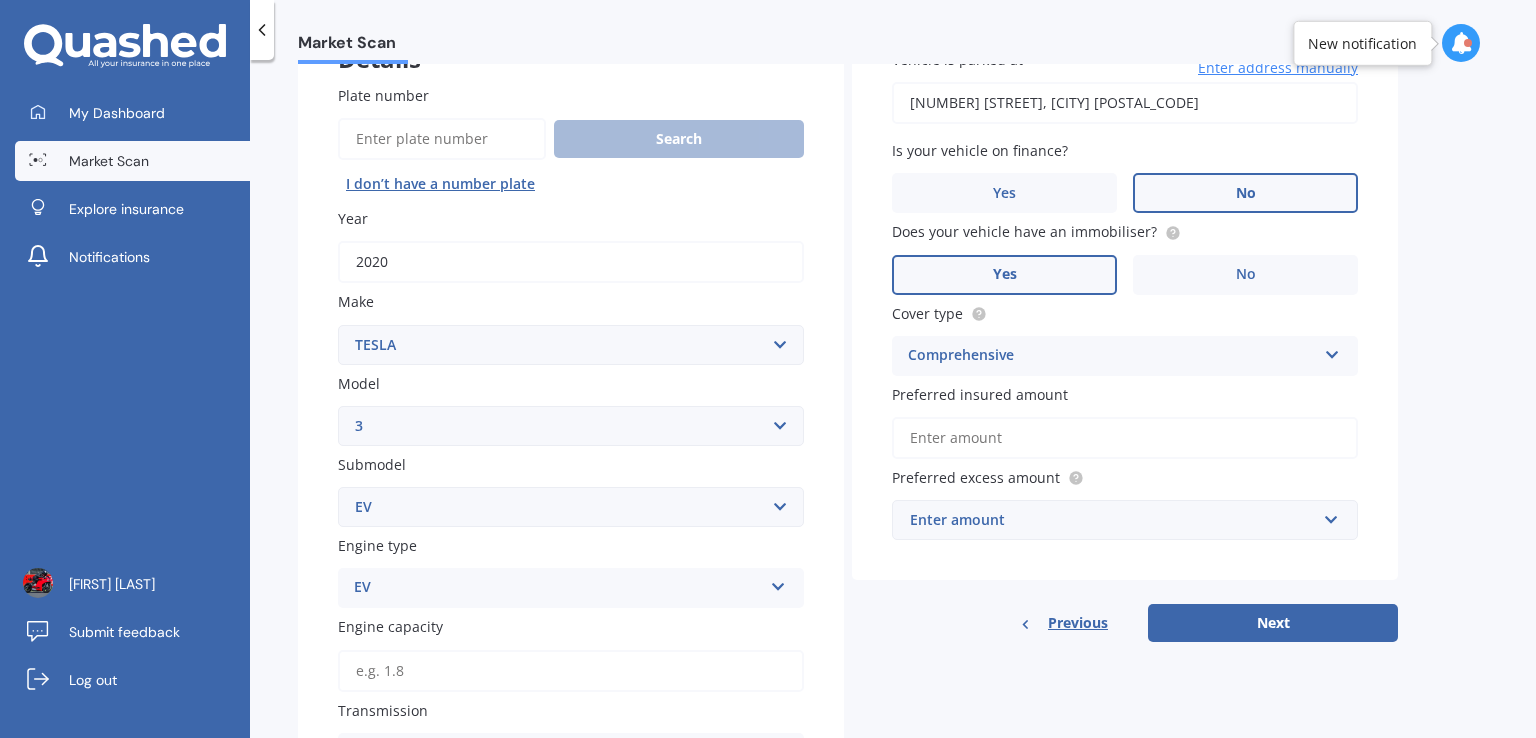 click on "Preferred insured amount" at bounding box center (1125, 438) 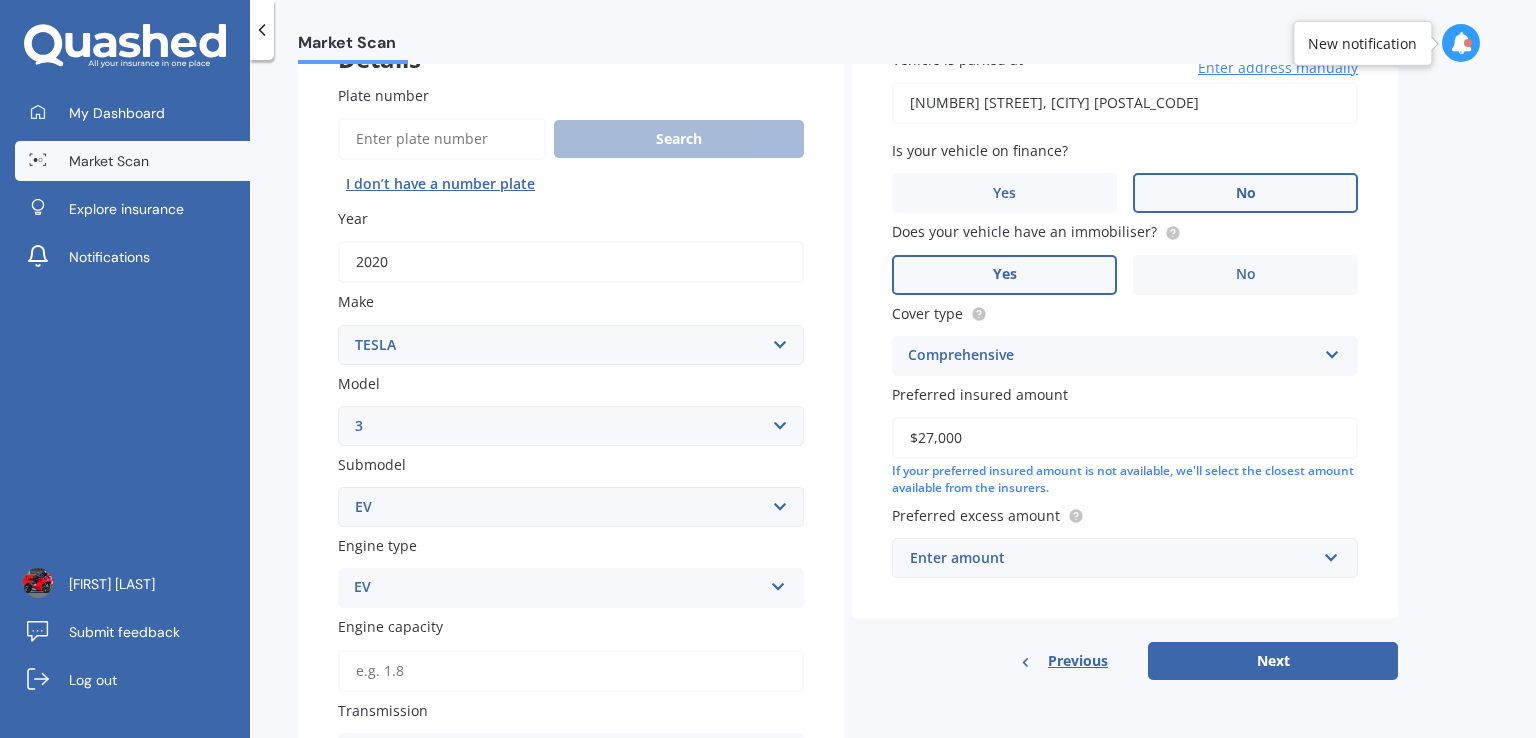 type on "$27,000" 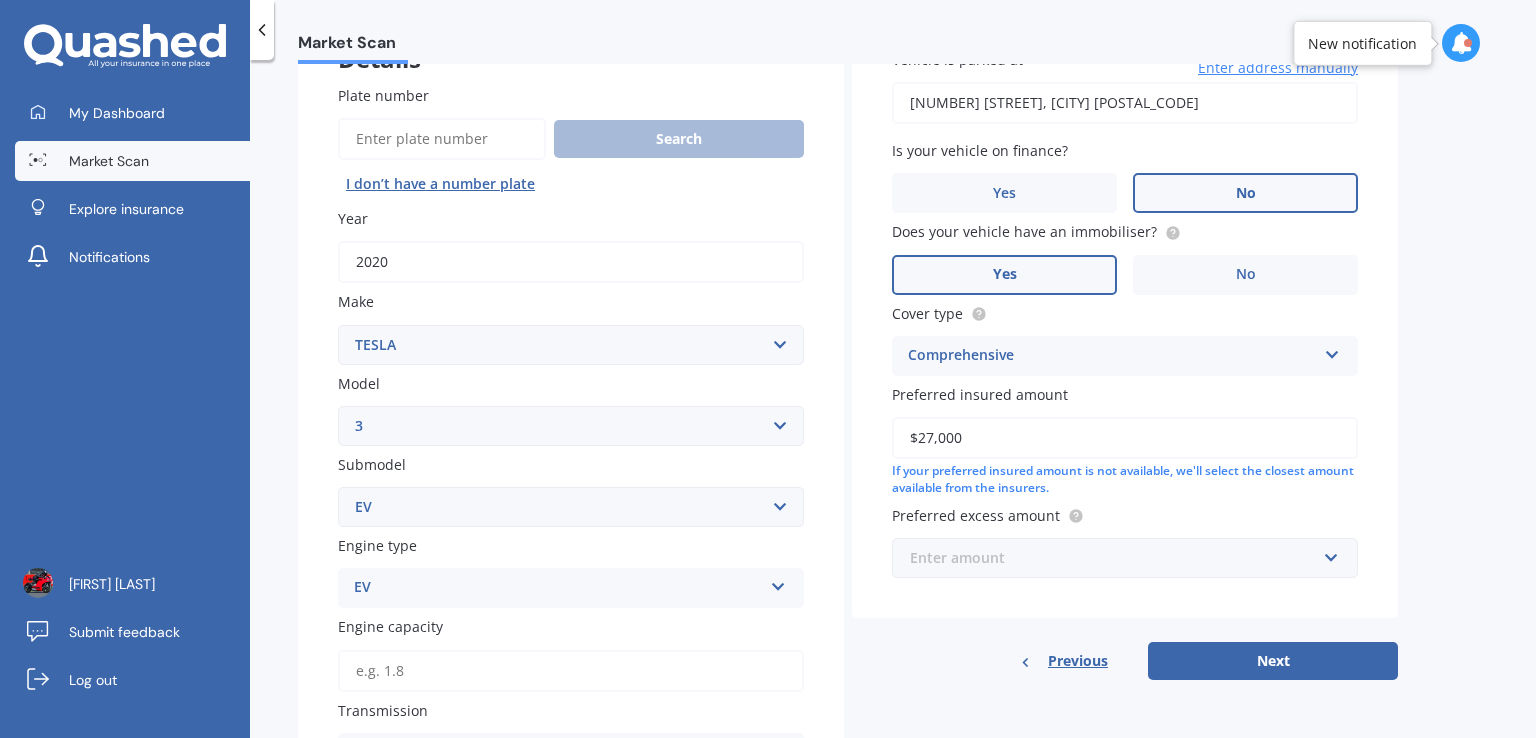 click at bounding box center (1118, 558) 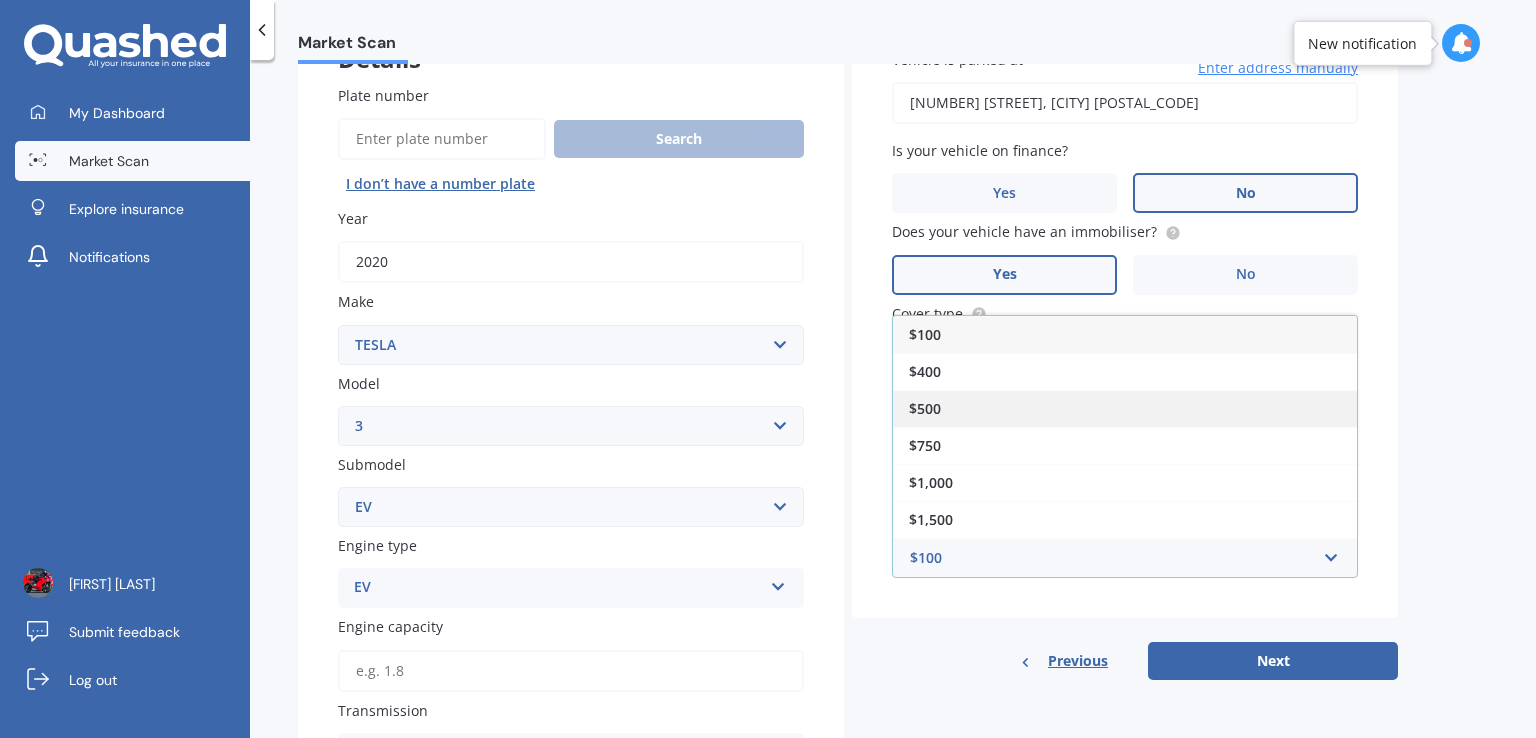 click on "$500" at bounding box center [1125, 408] 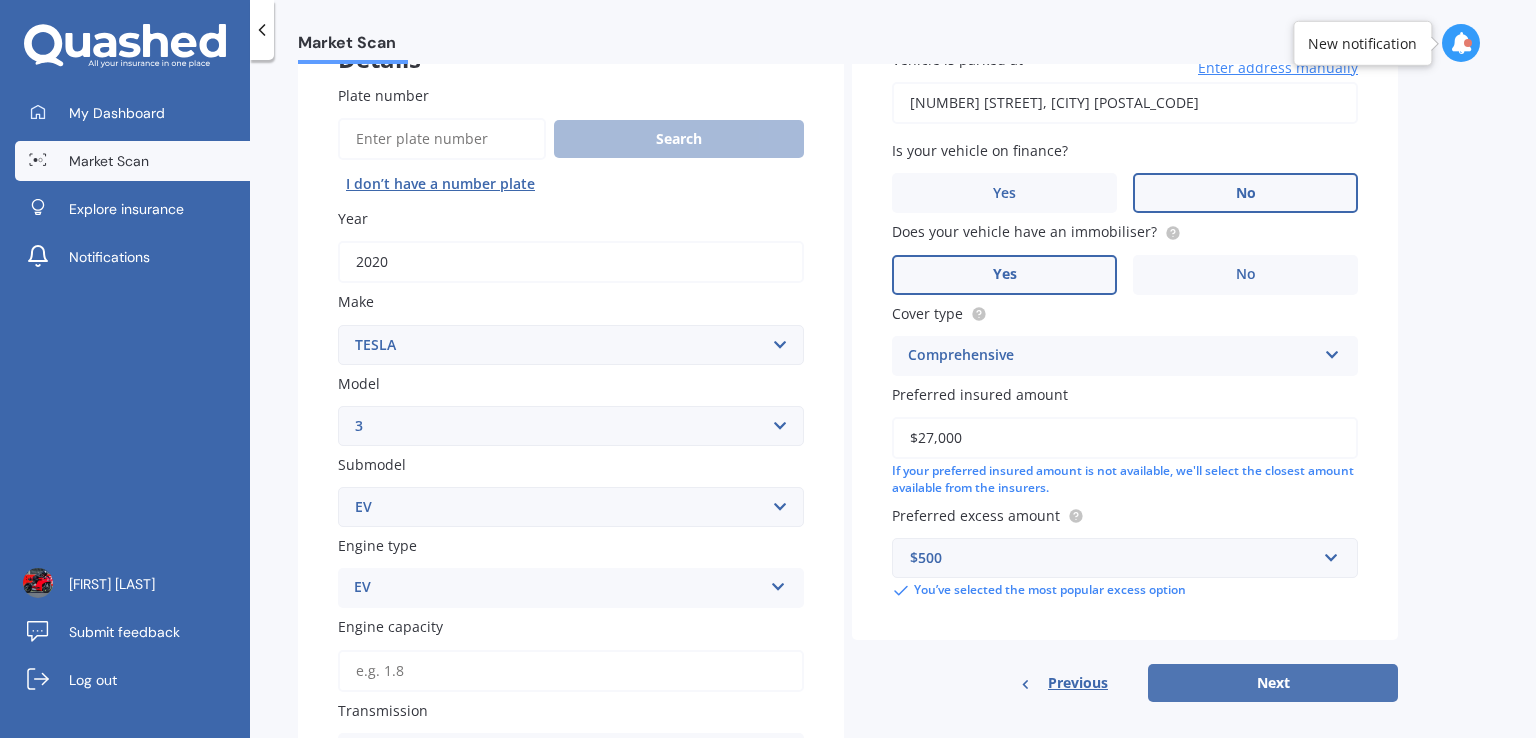 click on "Next" at bounding box center (1273, 683) 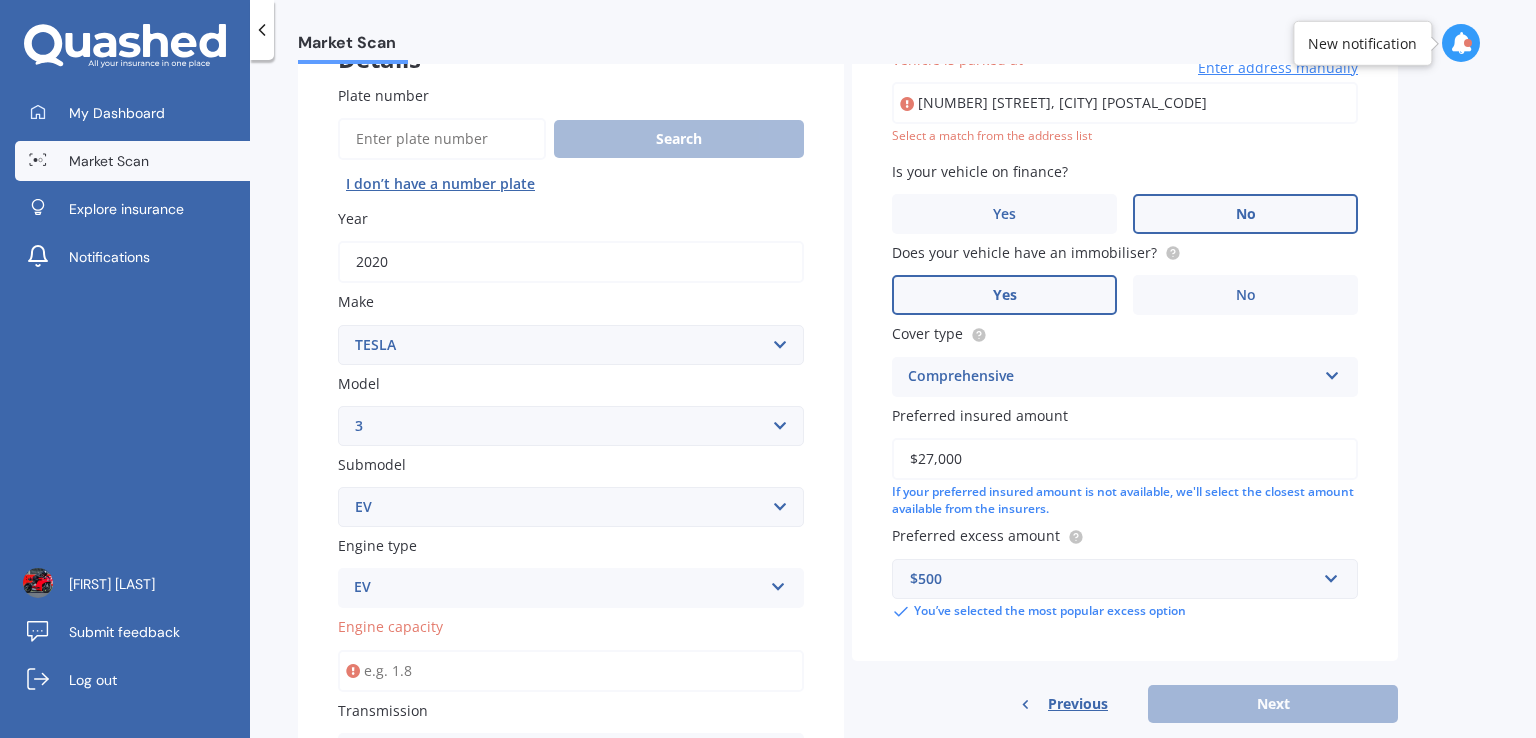 scroll, scrollTop: 420, scrollLeft: 0, axis: vertical 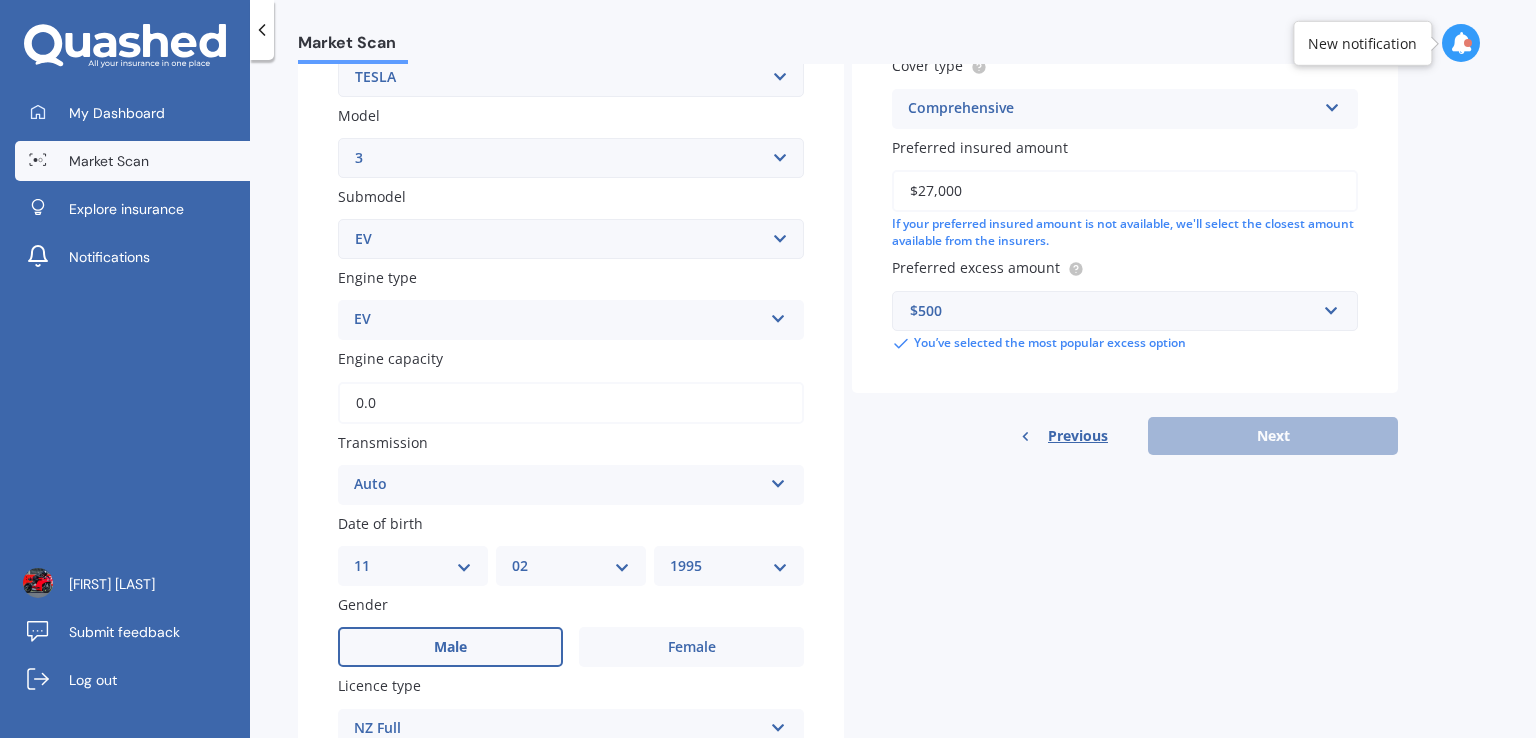 type on "0.0" 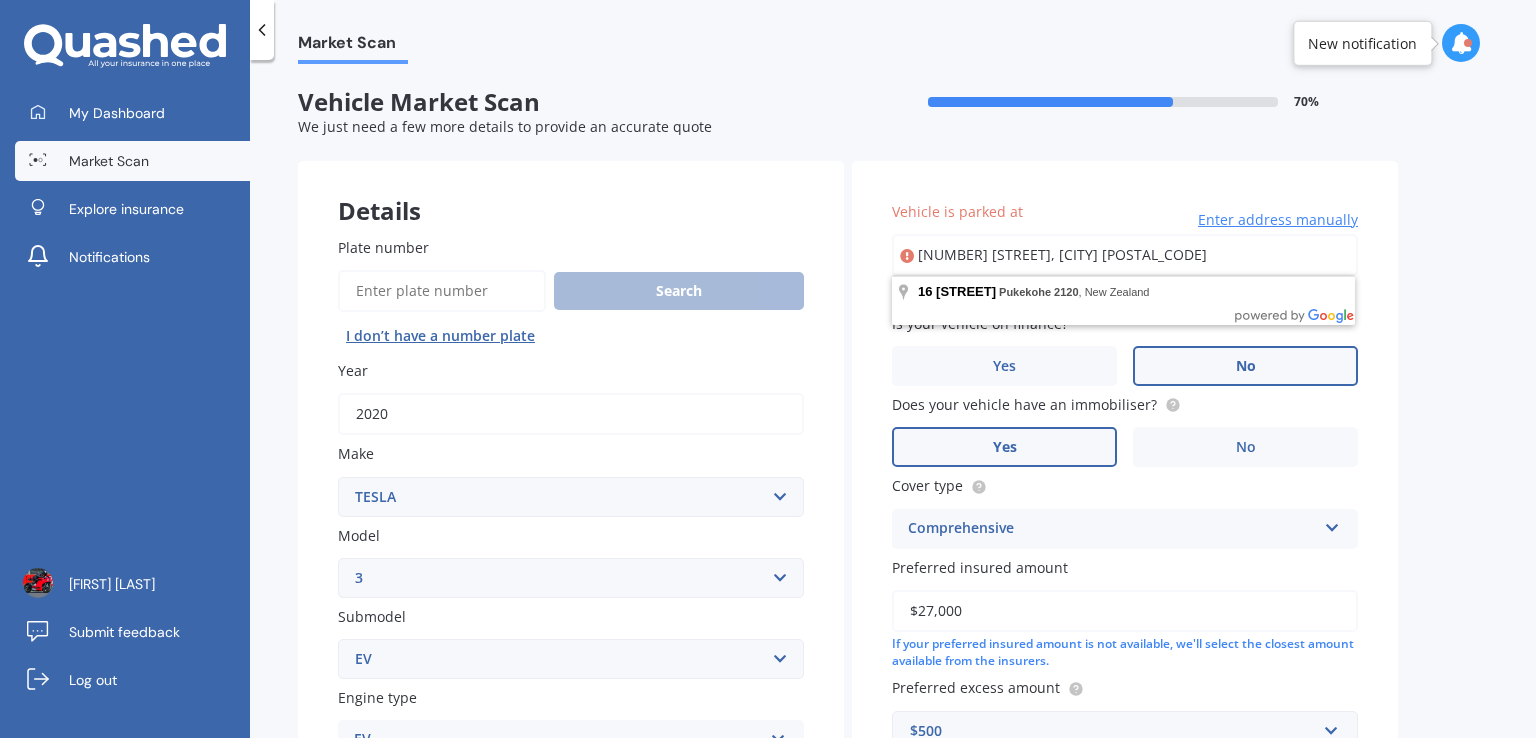 scroll, scrollTop: 64, scrollLeft: 0, axis: vertical 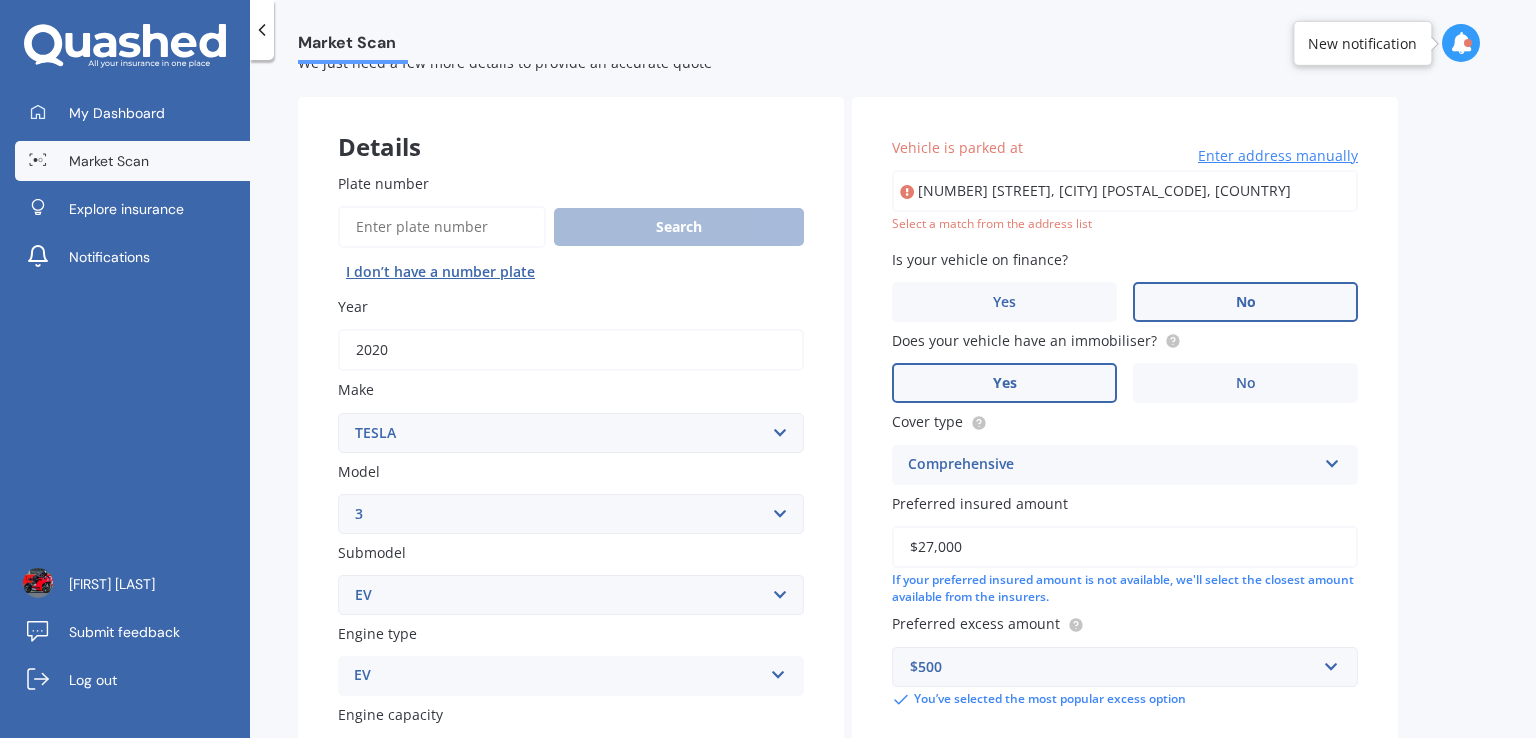 type on "[NUMBER] [STREET], [CITY] [POSTAL_CODE]" 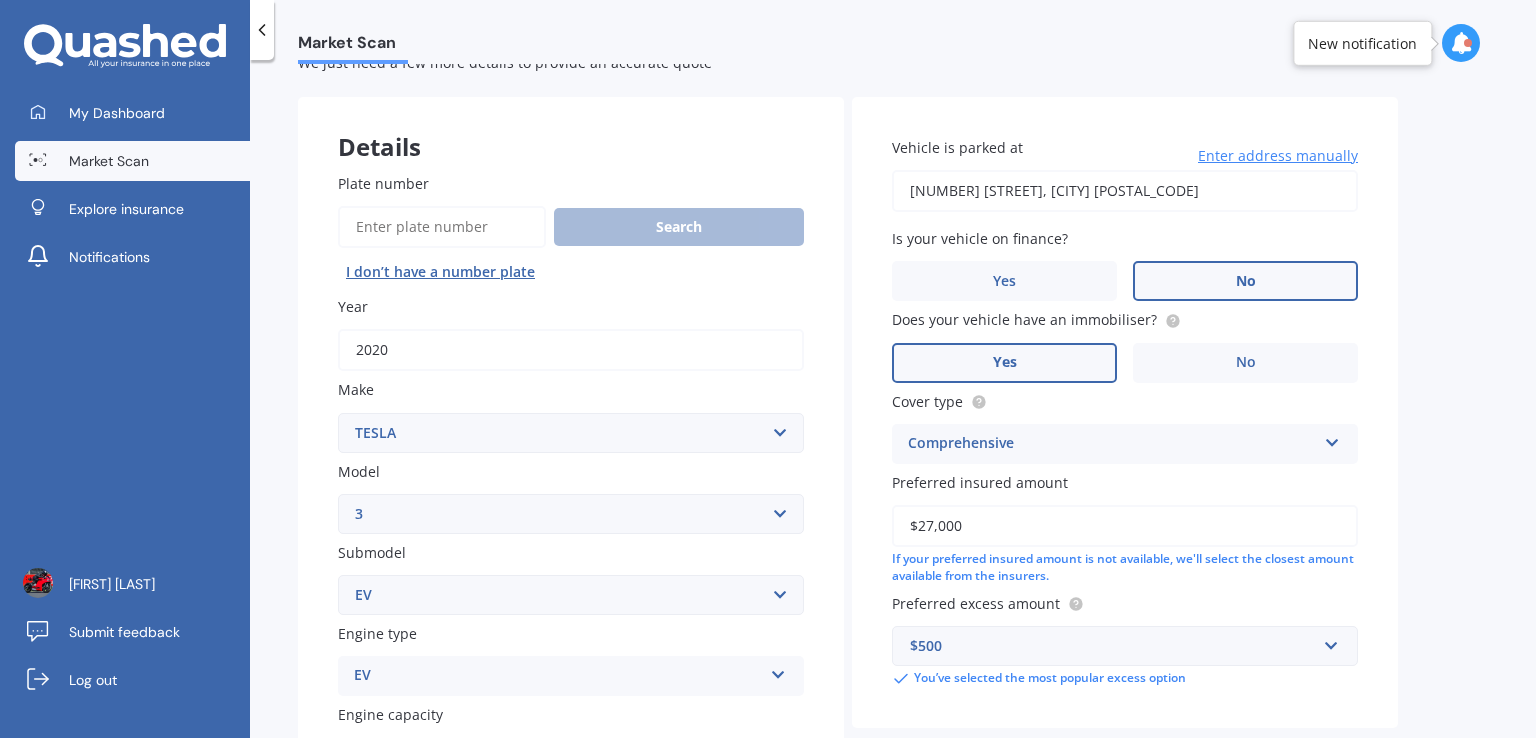scroll, scrollTop: 403, scrollLeft: 0, axis: vertical 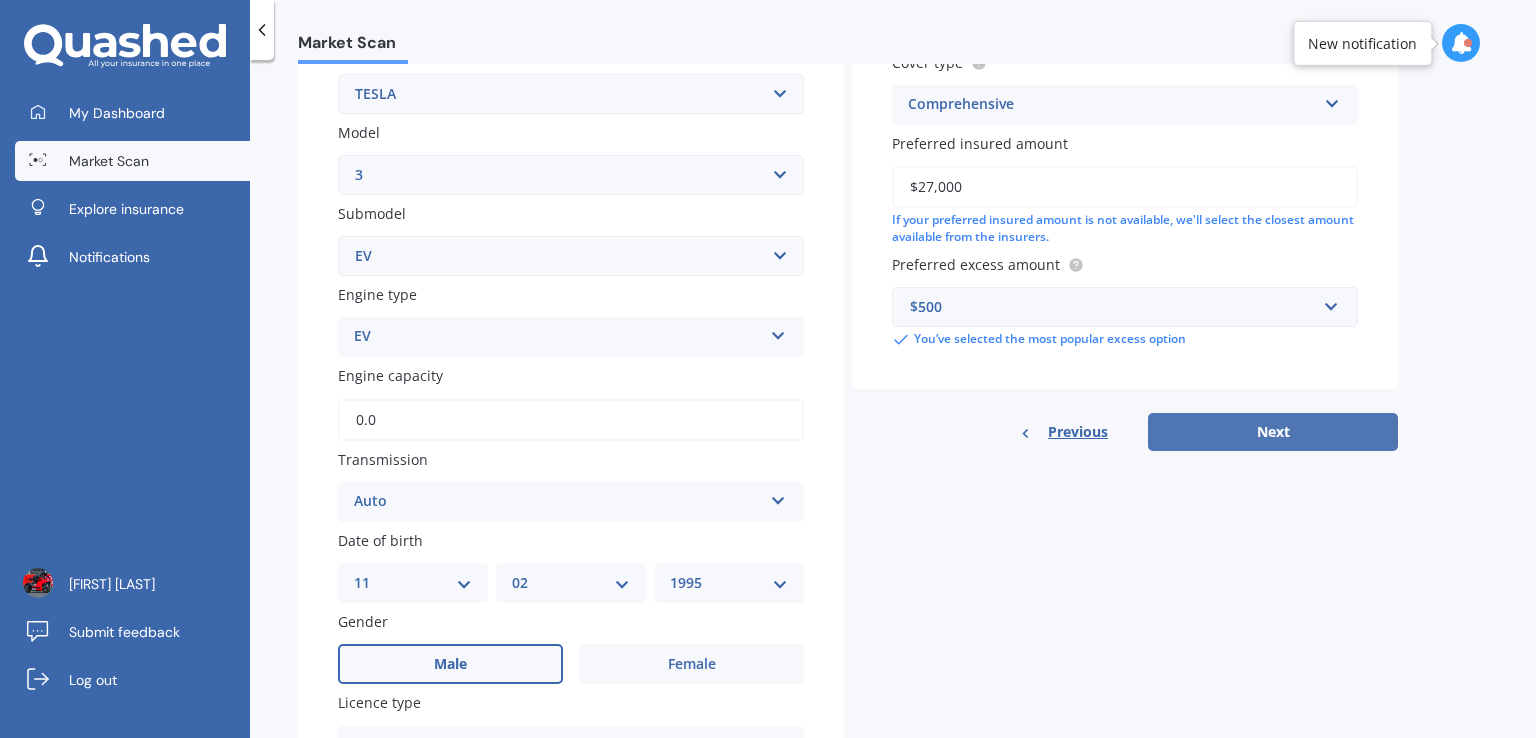 click on "Next" at bounding box center [1273, 432] 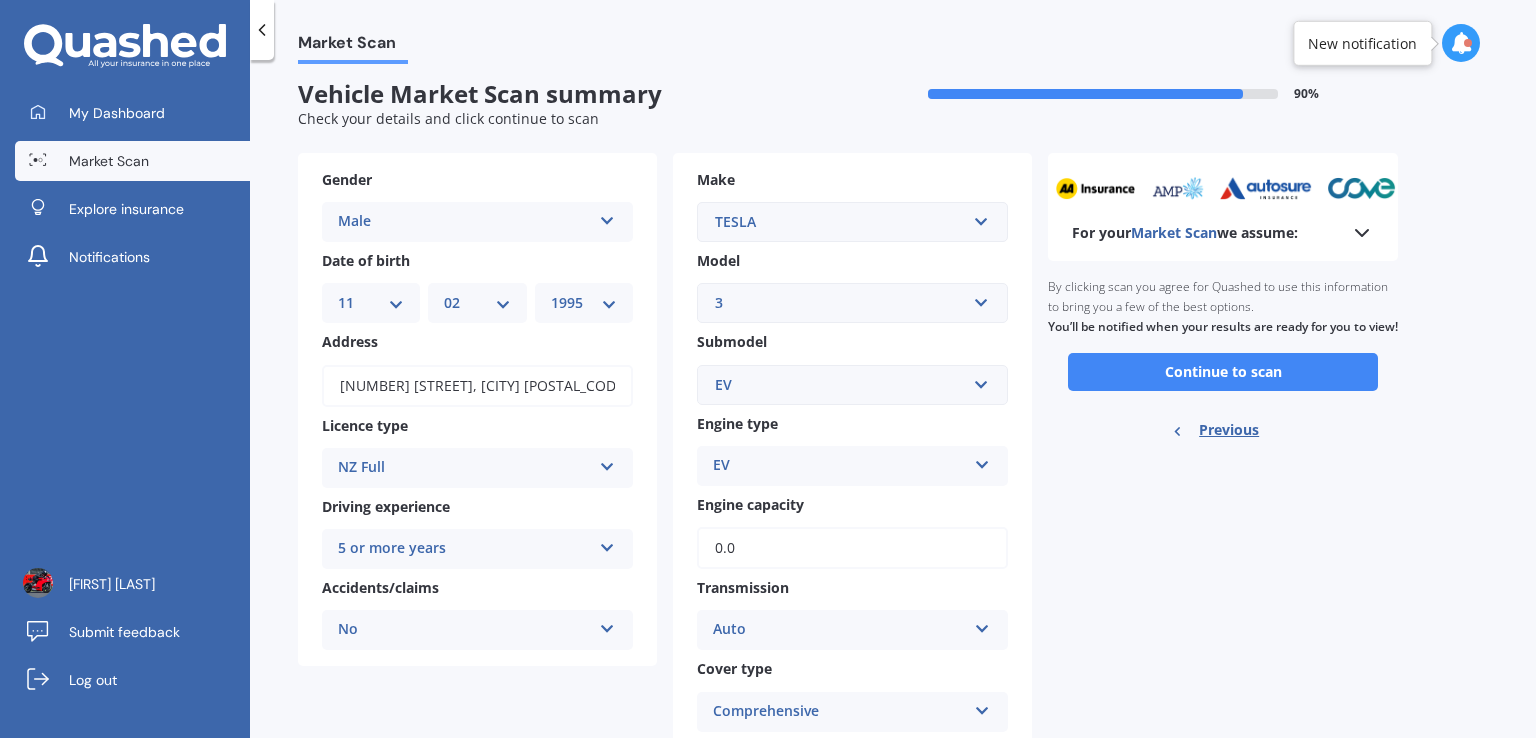 scroll, scrollTop: 0, scrollLeft: 0, axis: both 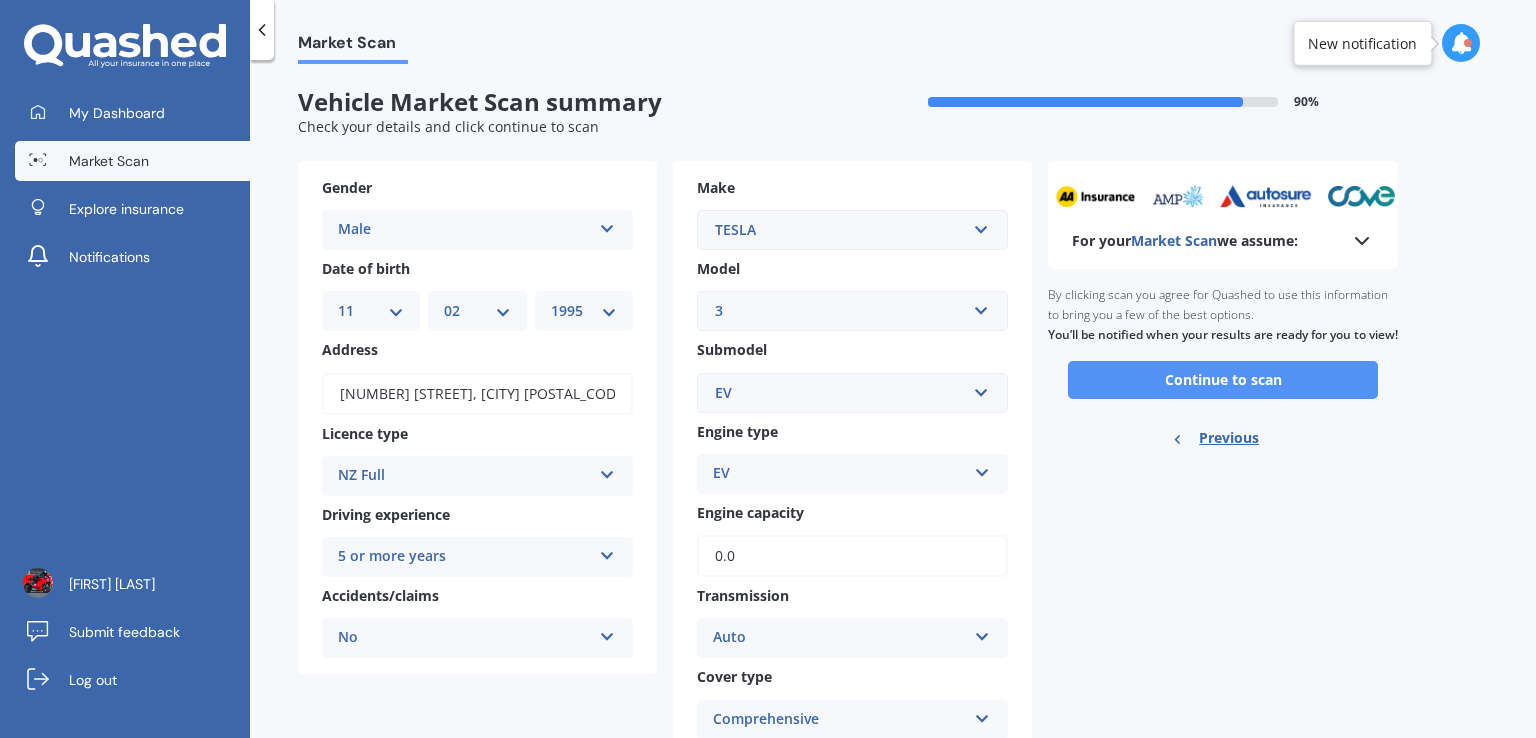click on "Continue to scan" at bounding box center (1223, 380) 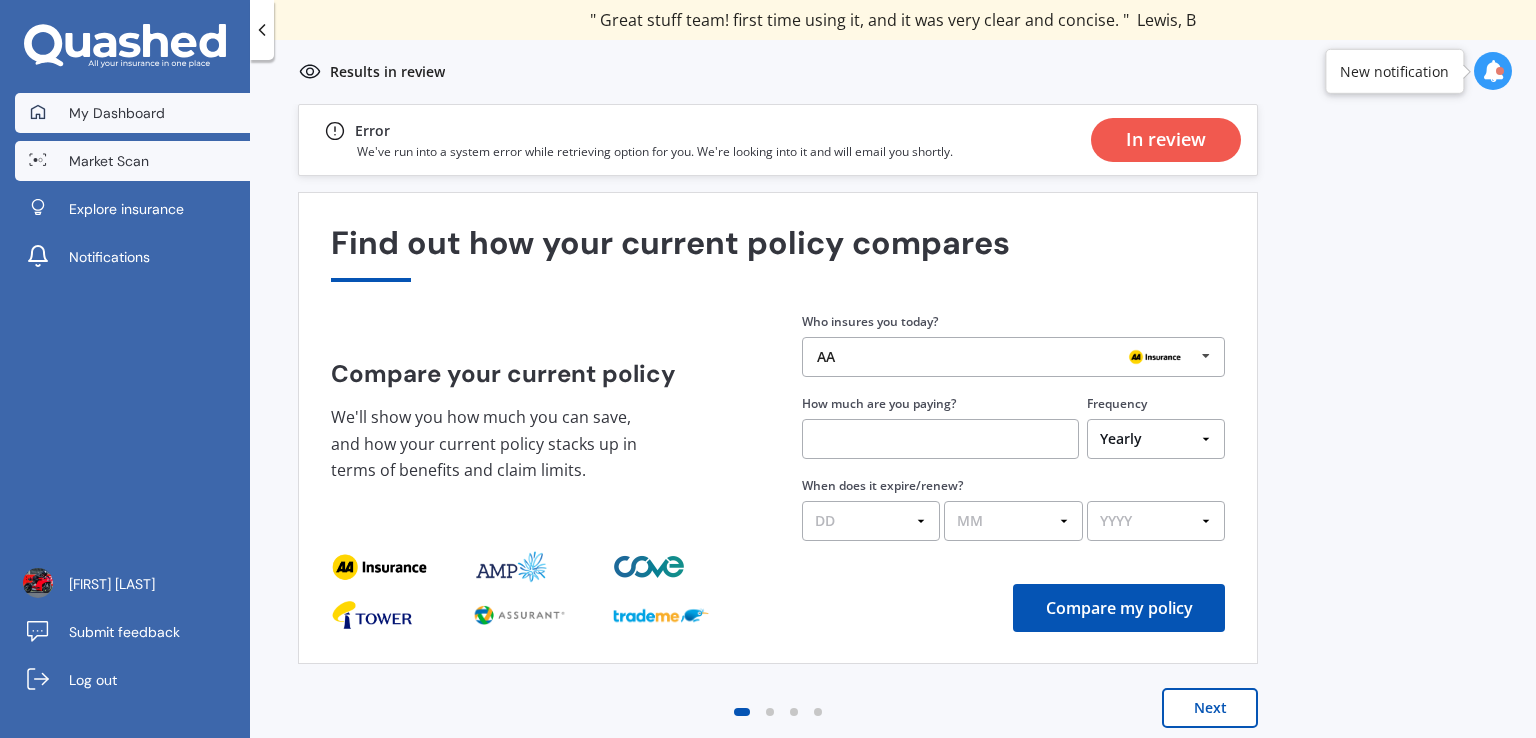 click on "My Dashboard" at bounding box center (117, 113) 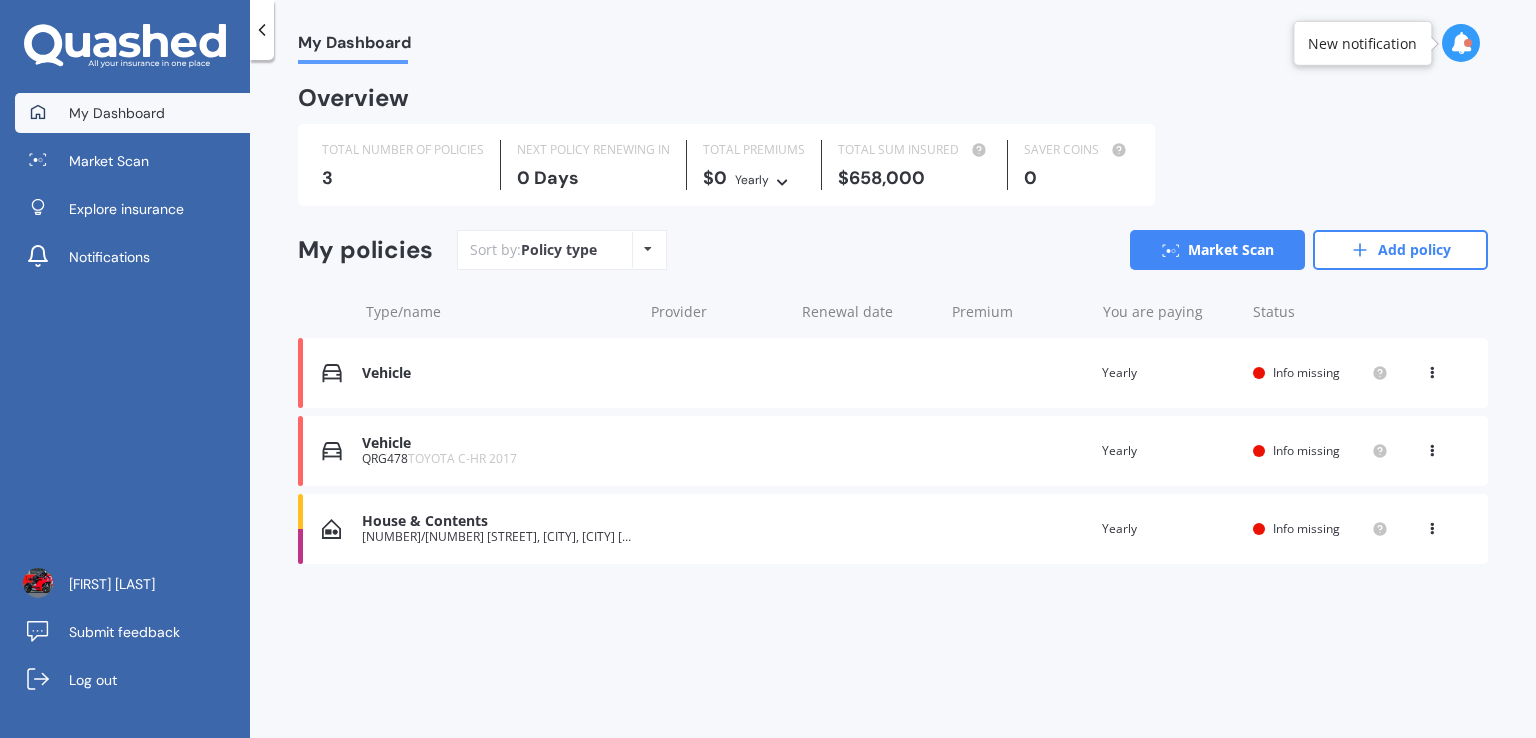 click on "Vehicle" at bounding box center (497, 373) 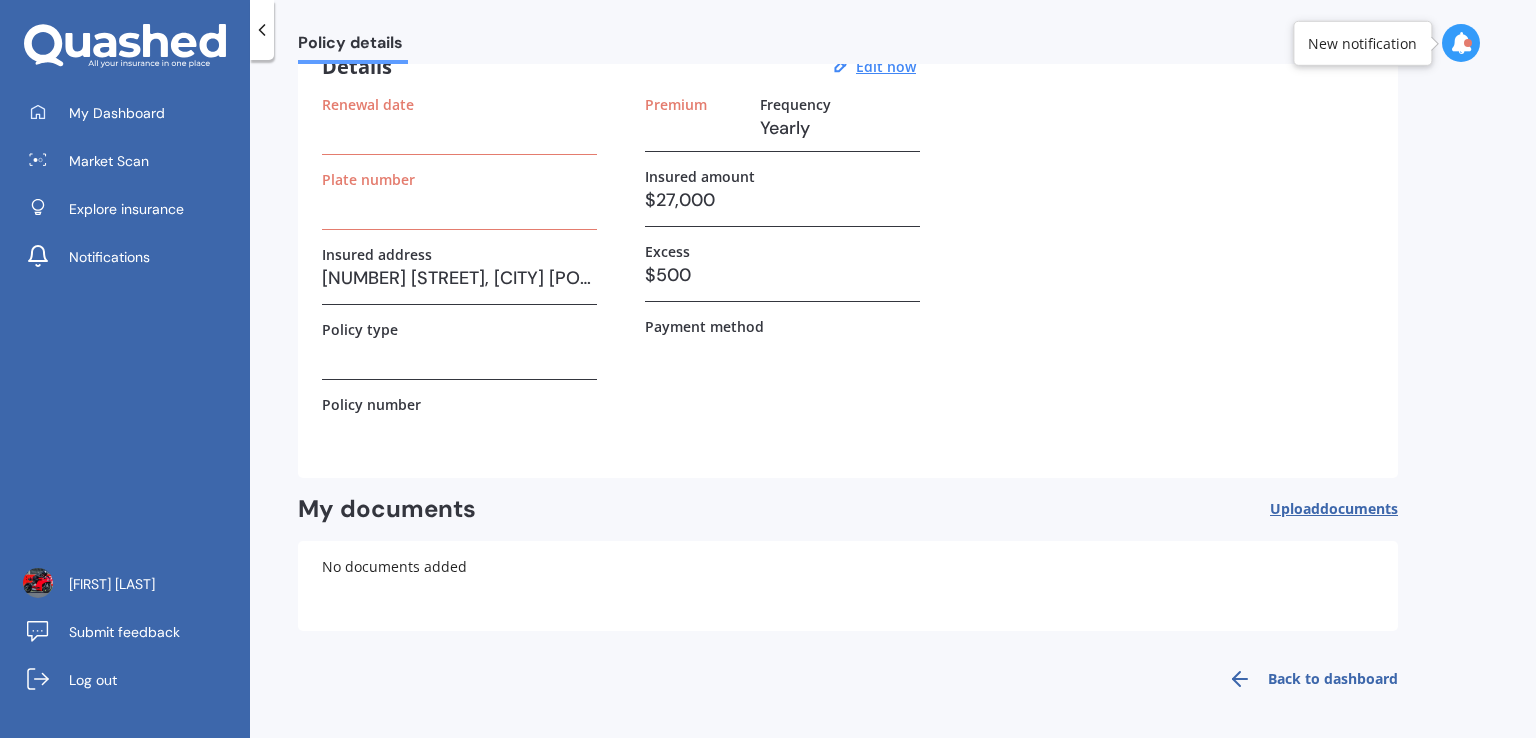 scroll, scrollTop: 0, scrollLeft: 0, axis: both 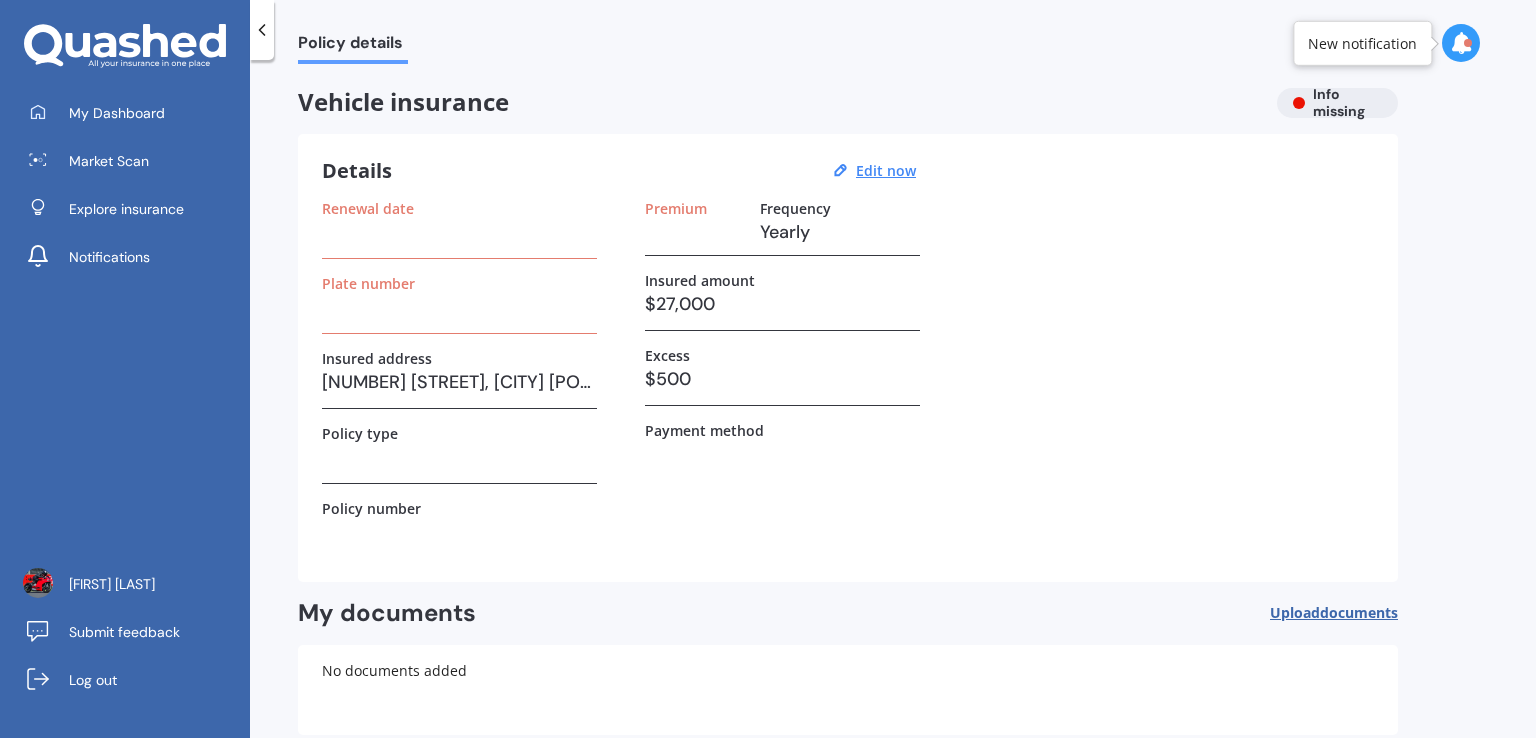click on "New notification" at bounding box center (1362, 43) 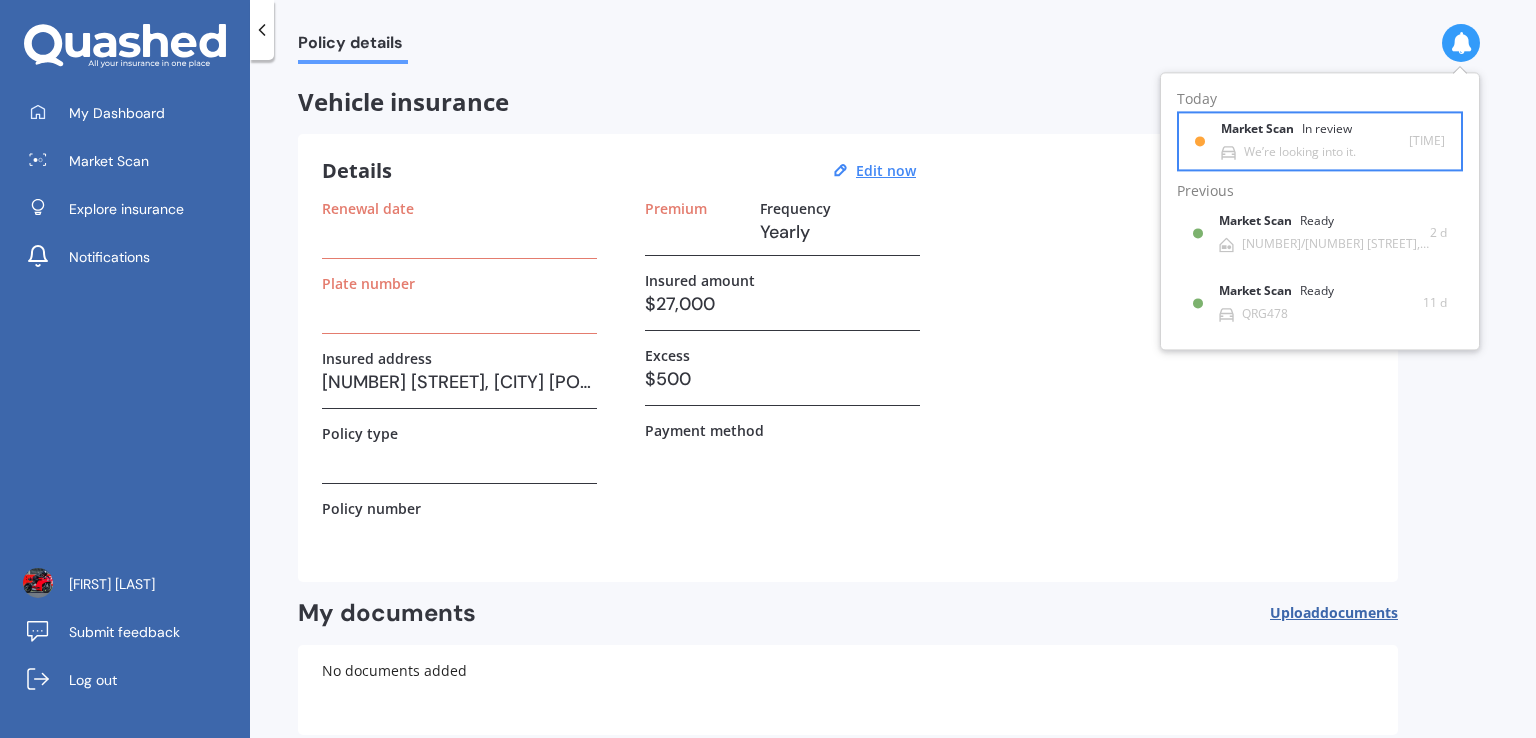 click on "We’re looking into it." at bounding box center (1288, 152) 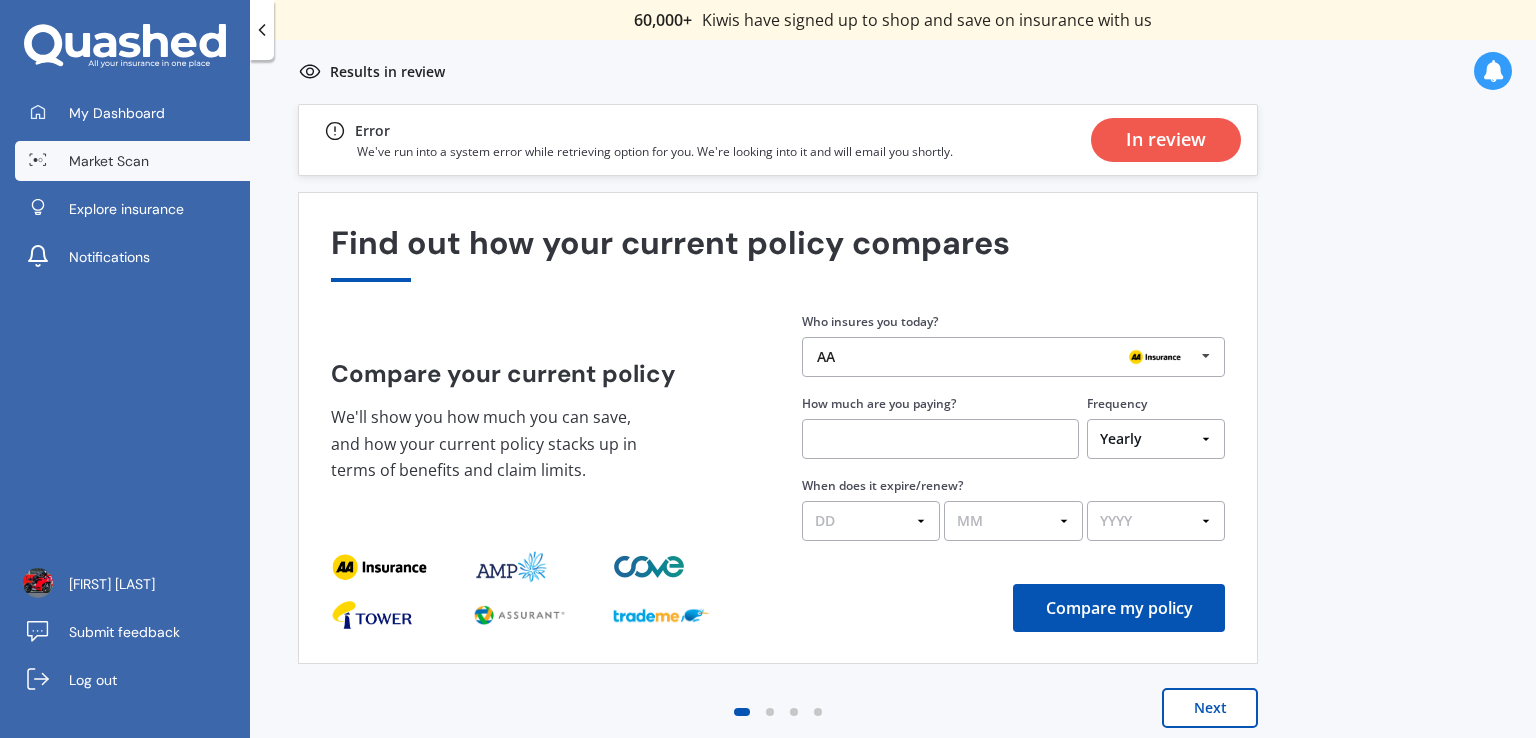 click on "In review" at bounding box center [1166, 140] 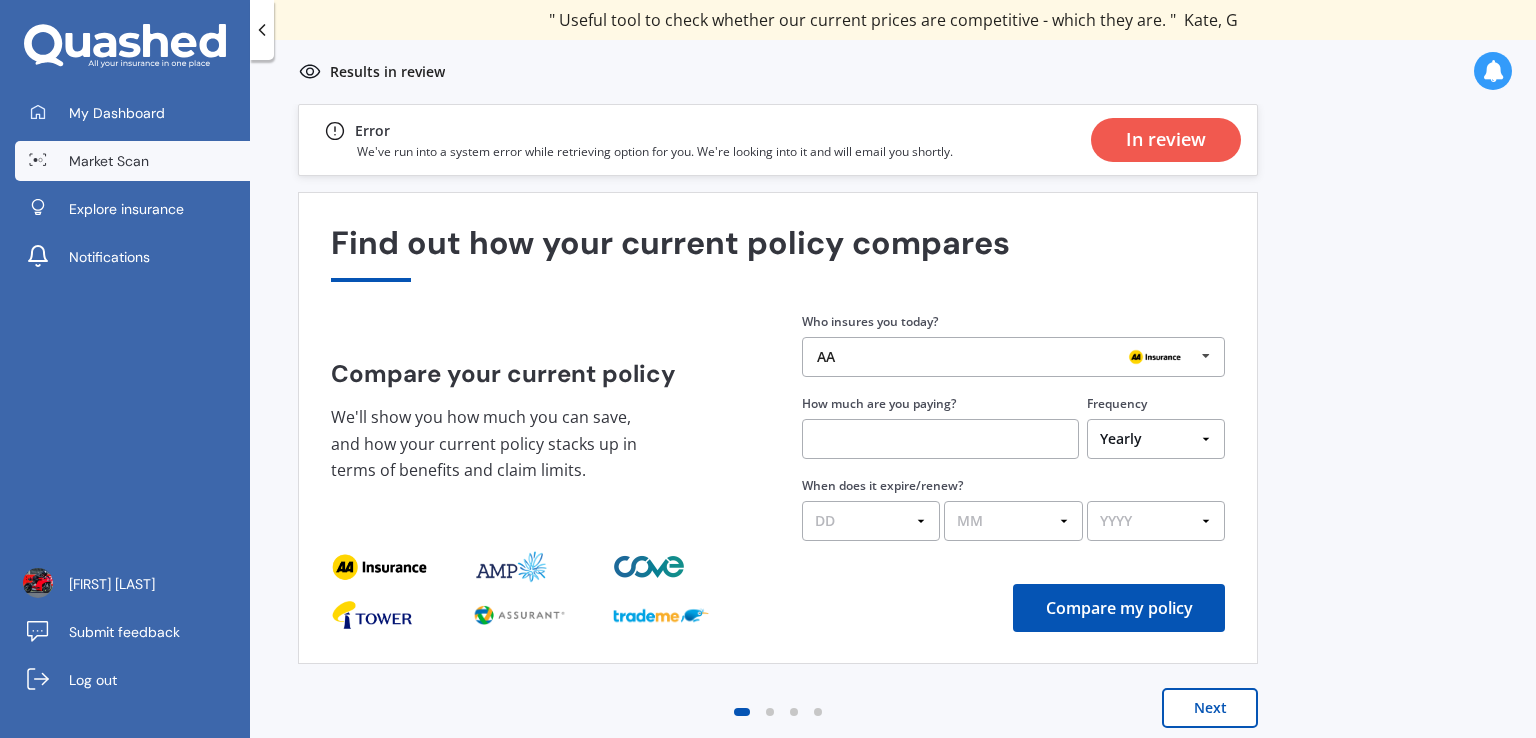 click on "Market Scan" at bounding box center (109, 161) 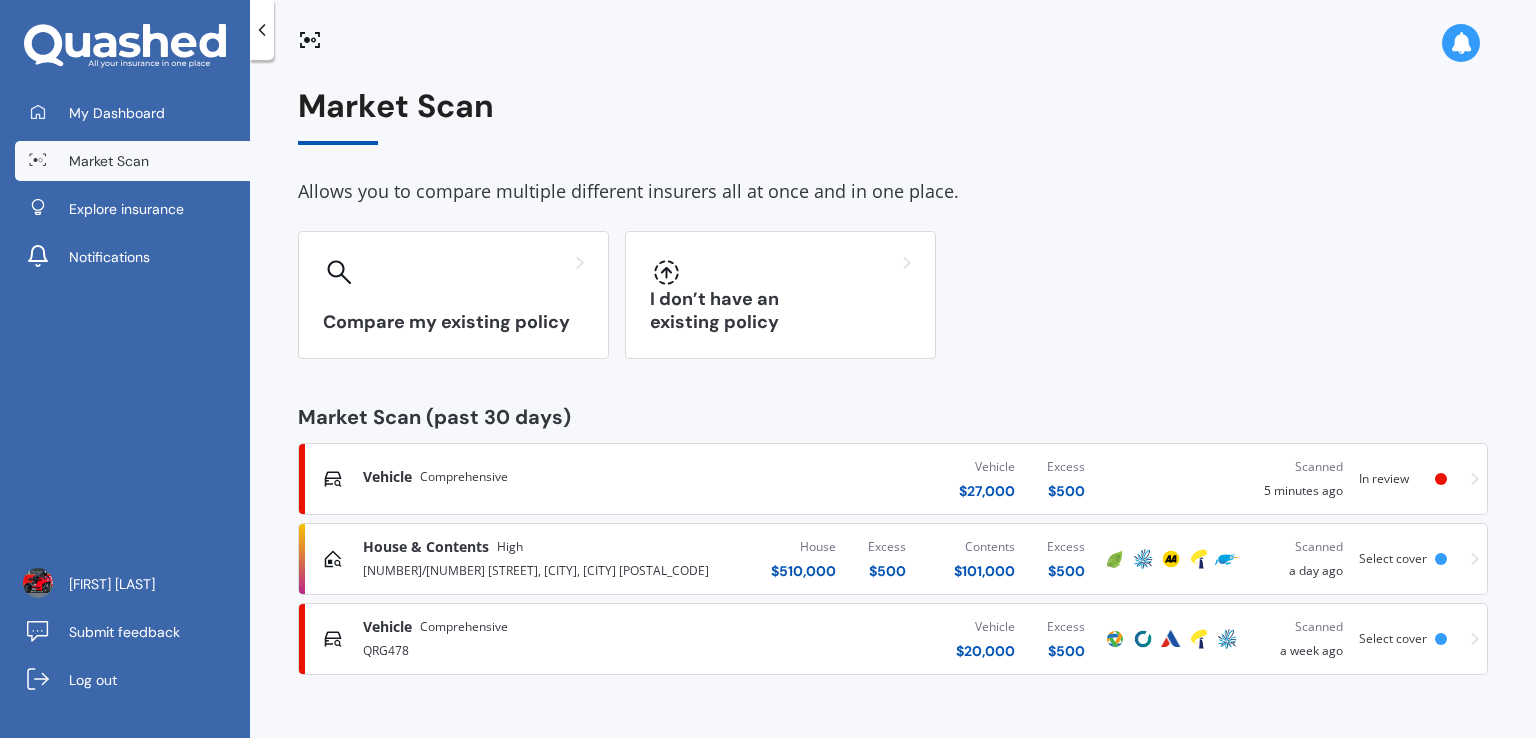 click on "In review" at bounding box center [1384, 478] 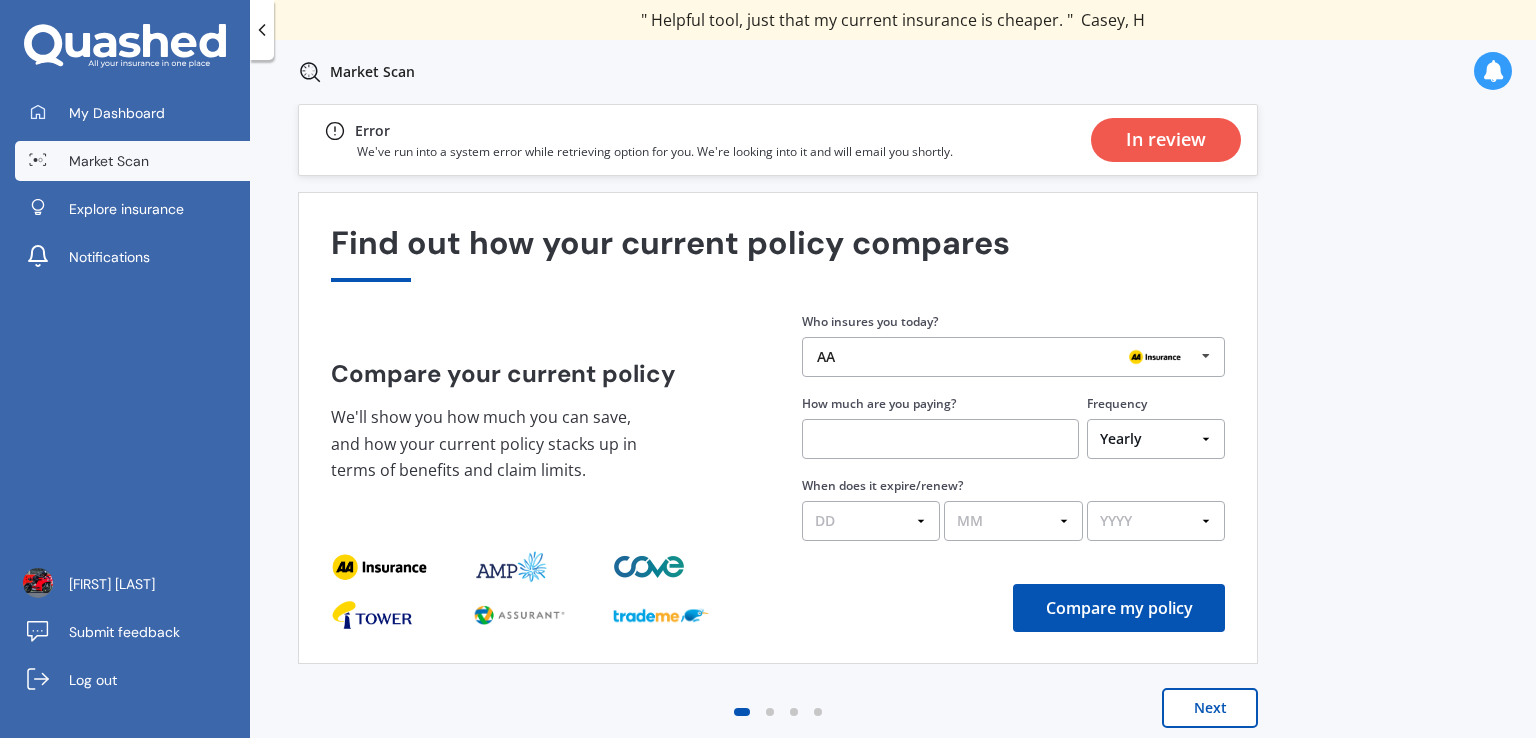 click on "Next" at bounding box center [1210, 708] 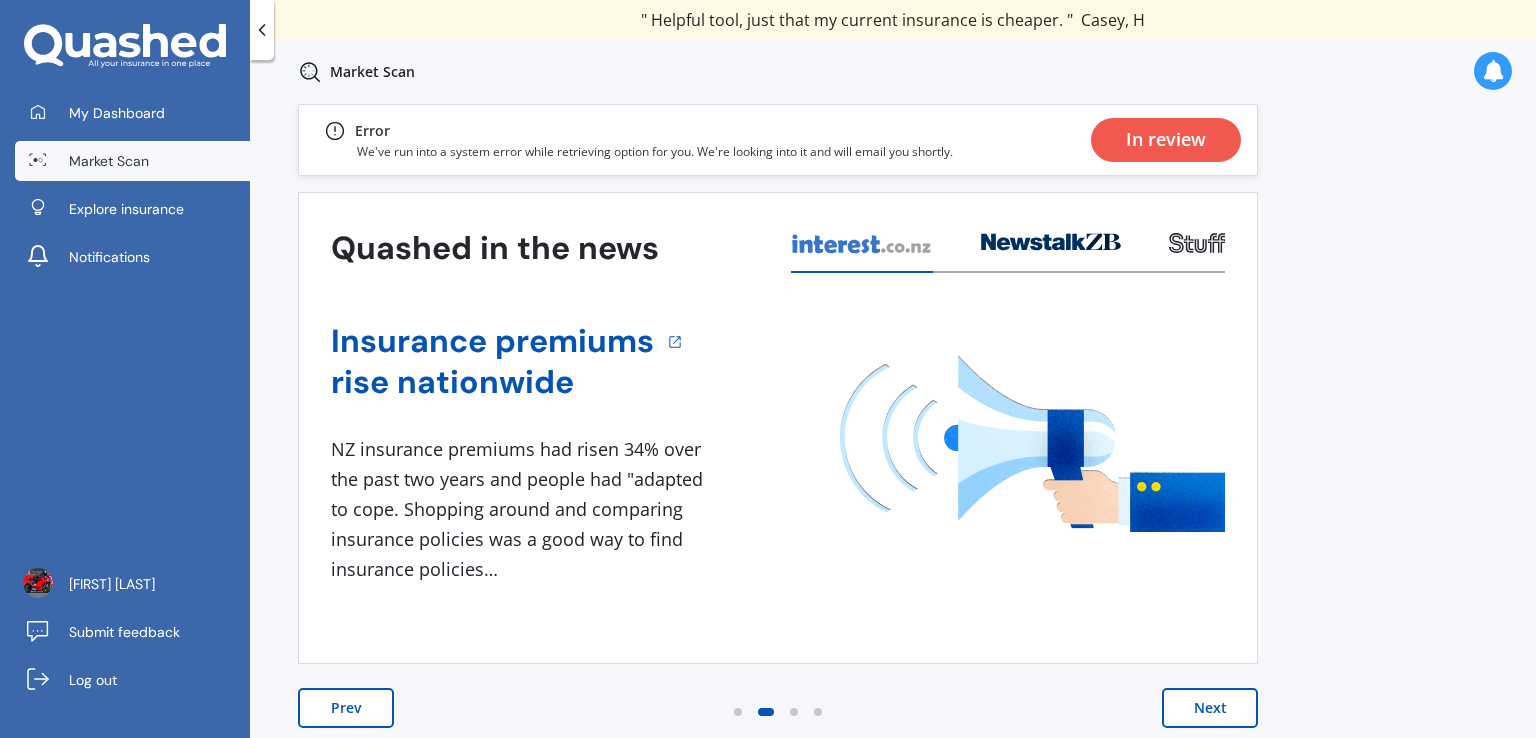 click on "Next" at bounding box center (1210, 708) 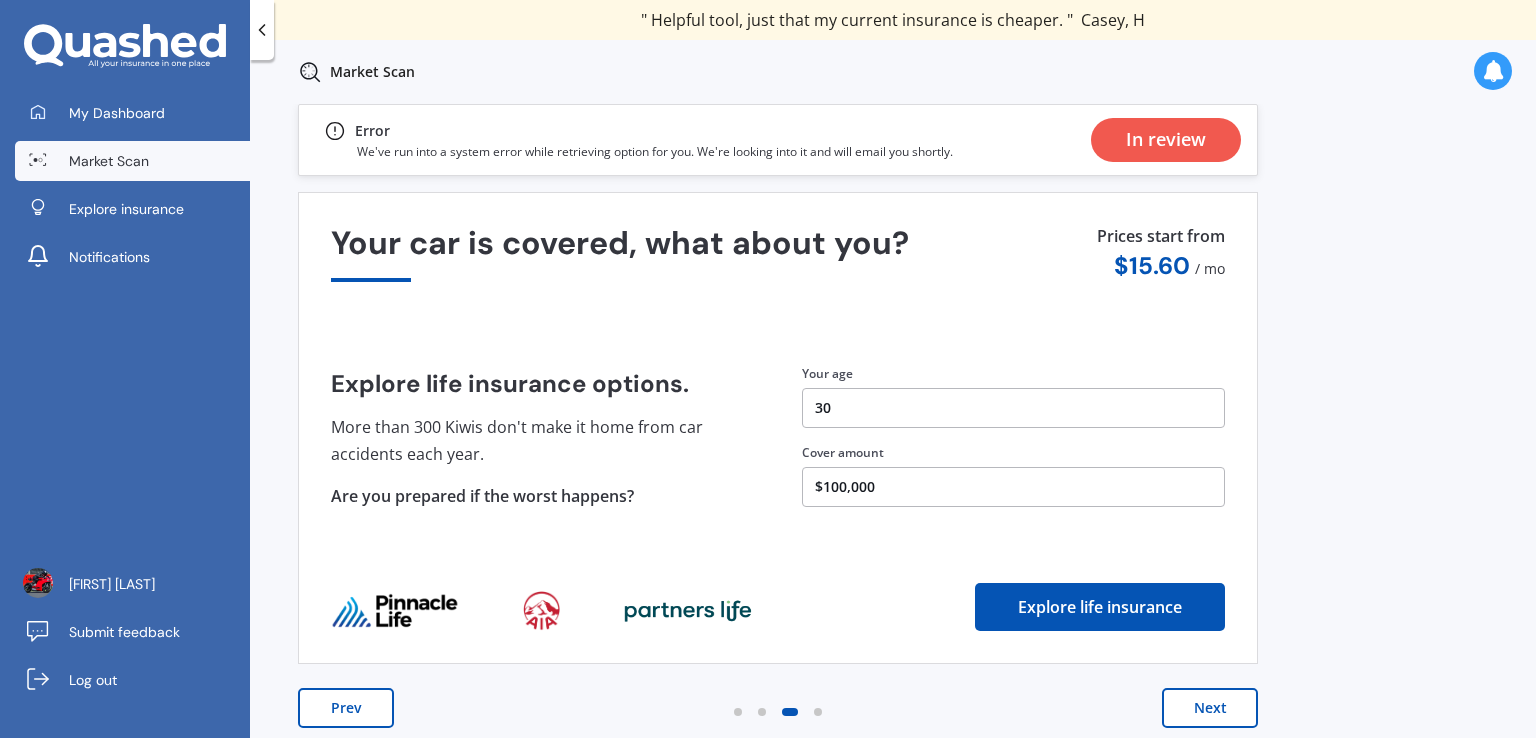 click on "Next" at bounding box center (1210, 708) 